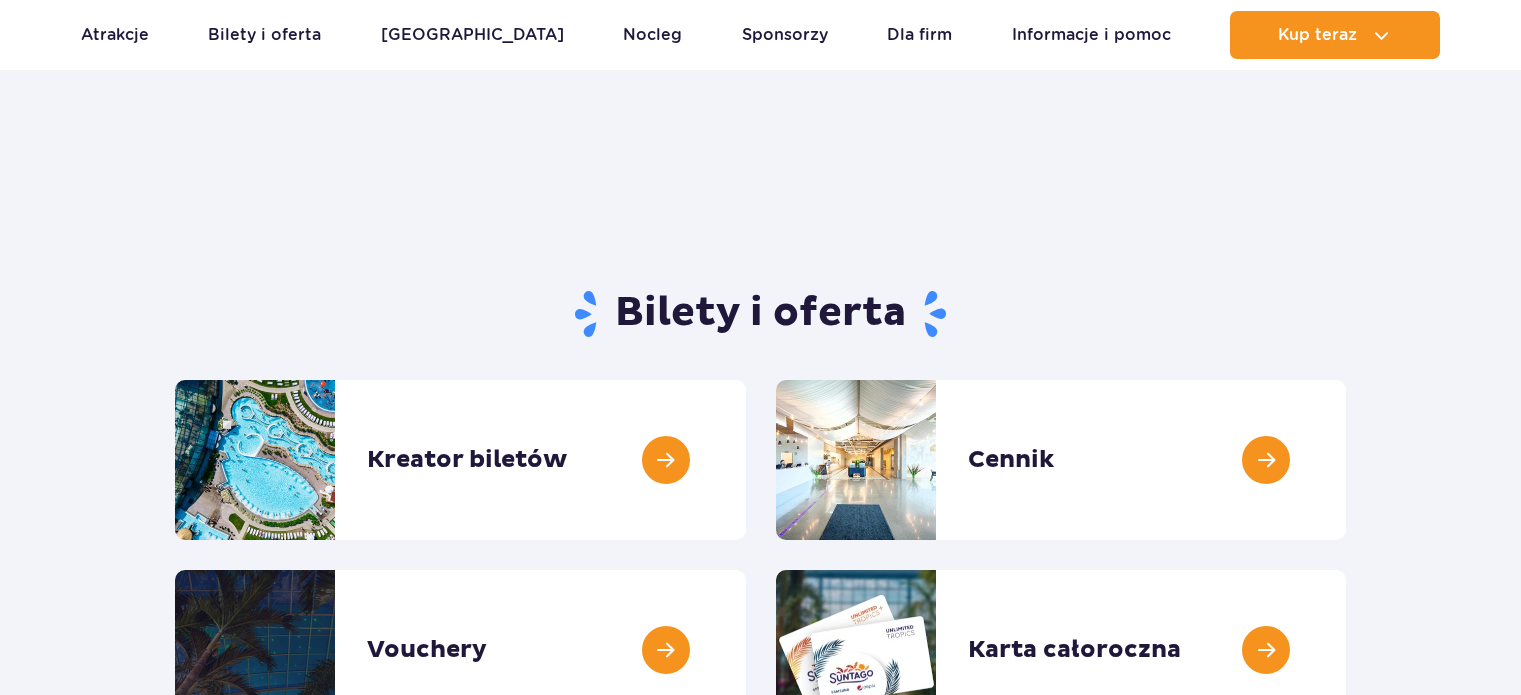scroll, scrollTop: 100, scrollLeft: 0, axis: vertical 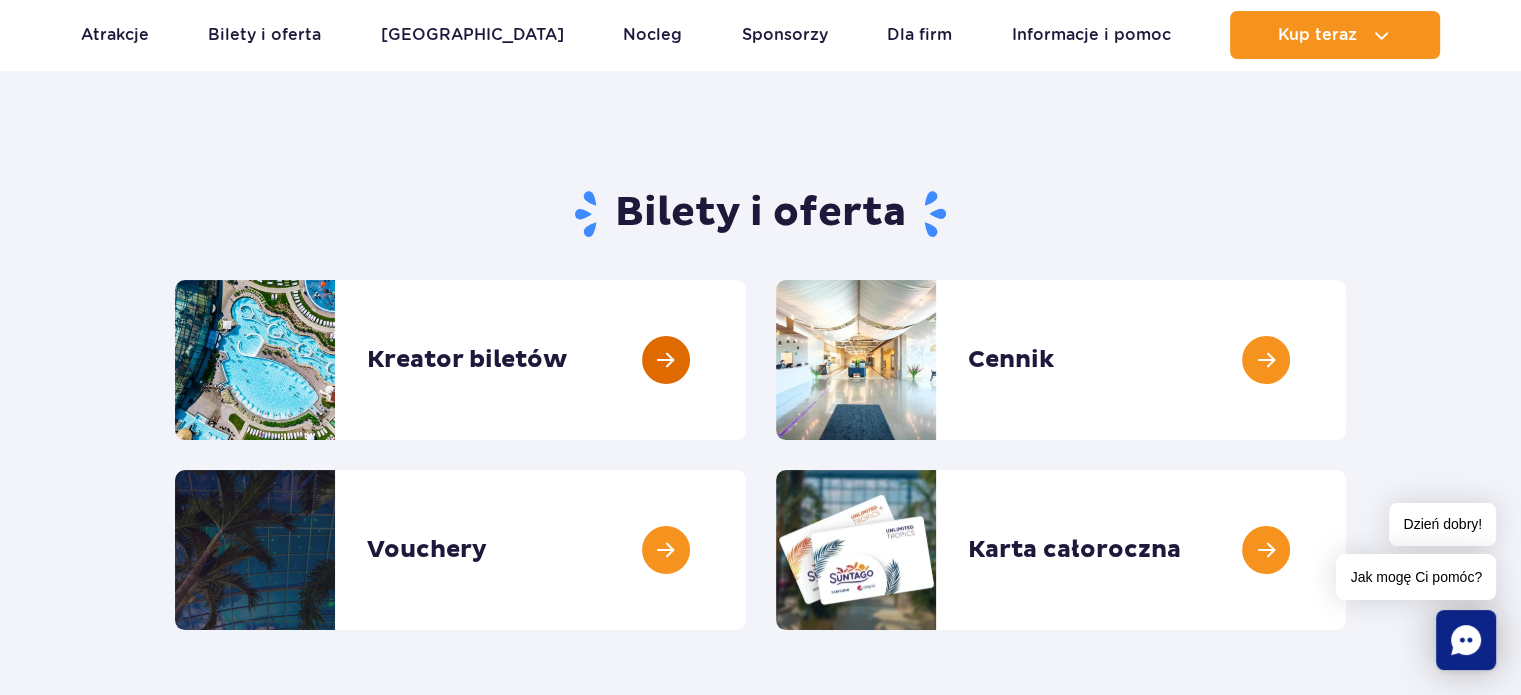 click at bounding box center [746, 360] 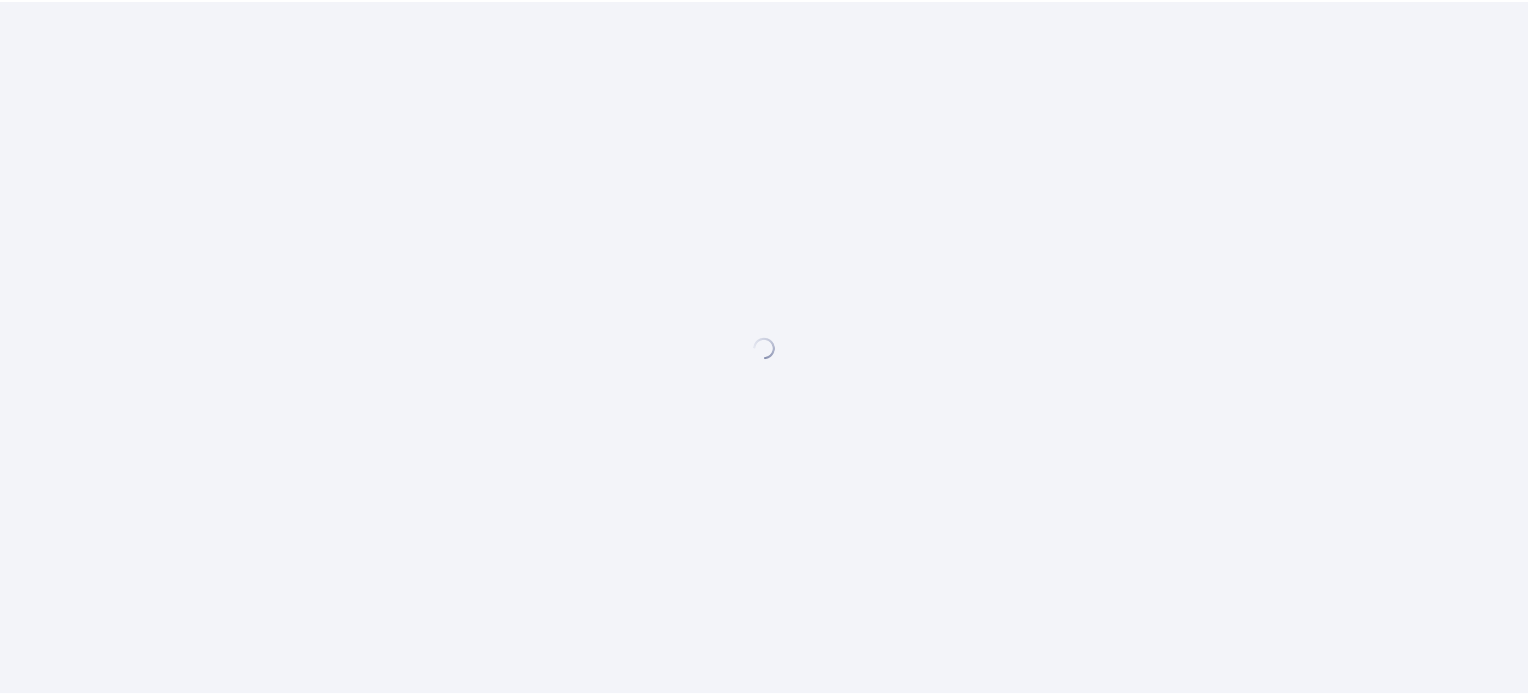 scroll, scrollTop: 0, scrollLeft: 0, axis: both 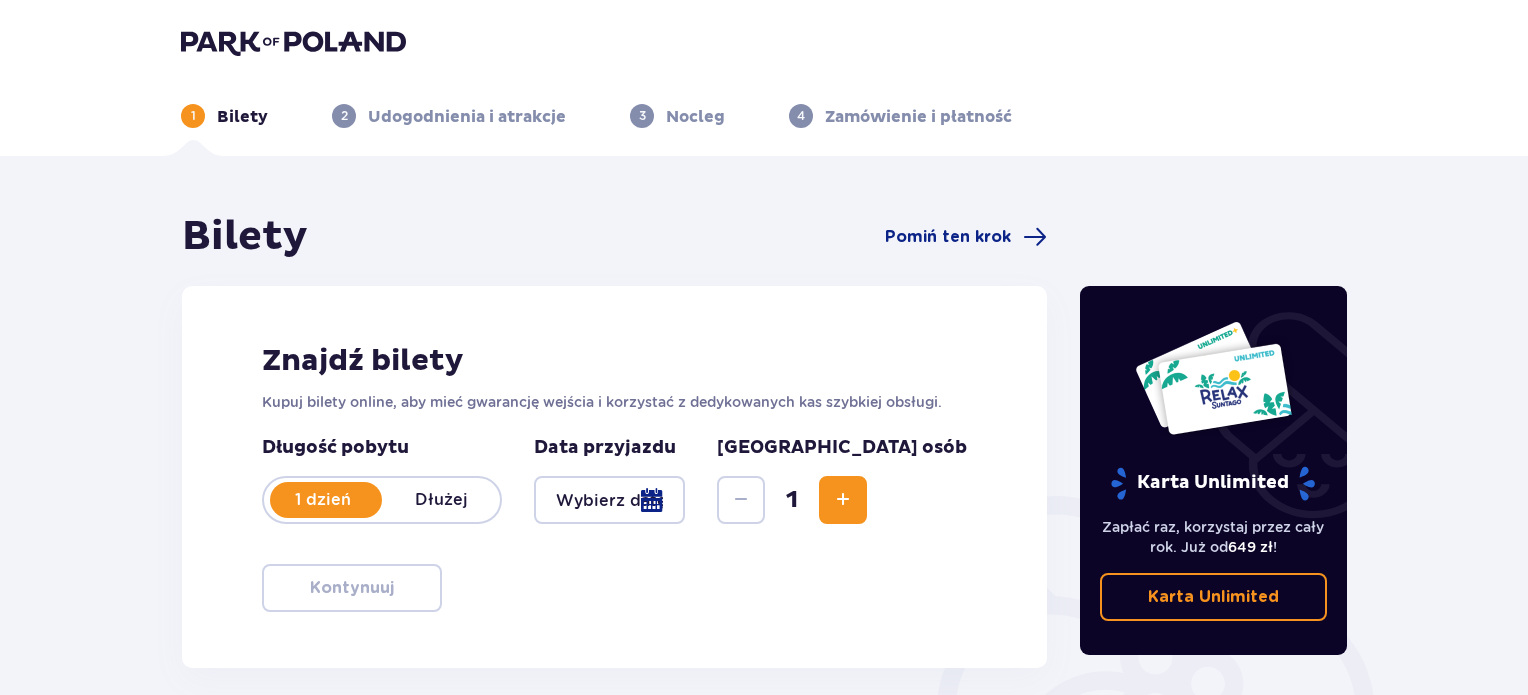 click on "Dłużej" at bounding box center (441, 500) 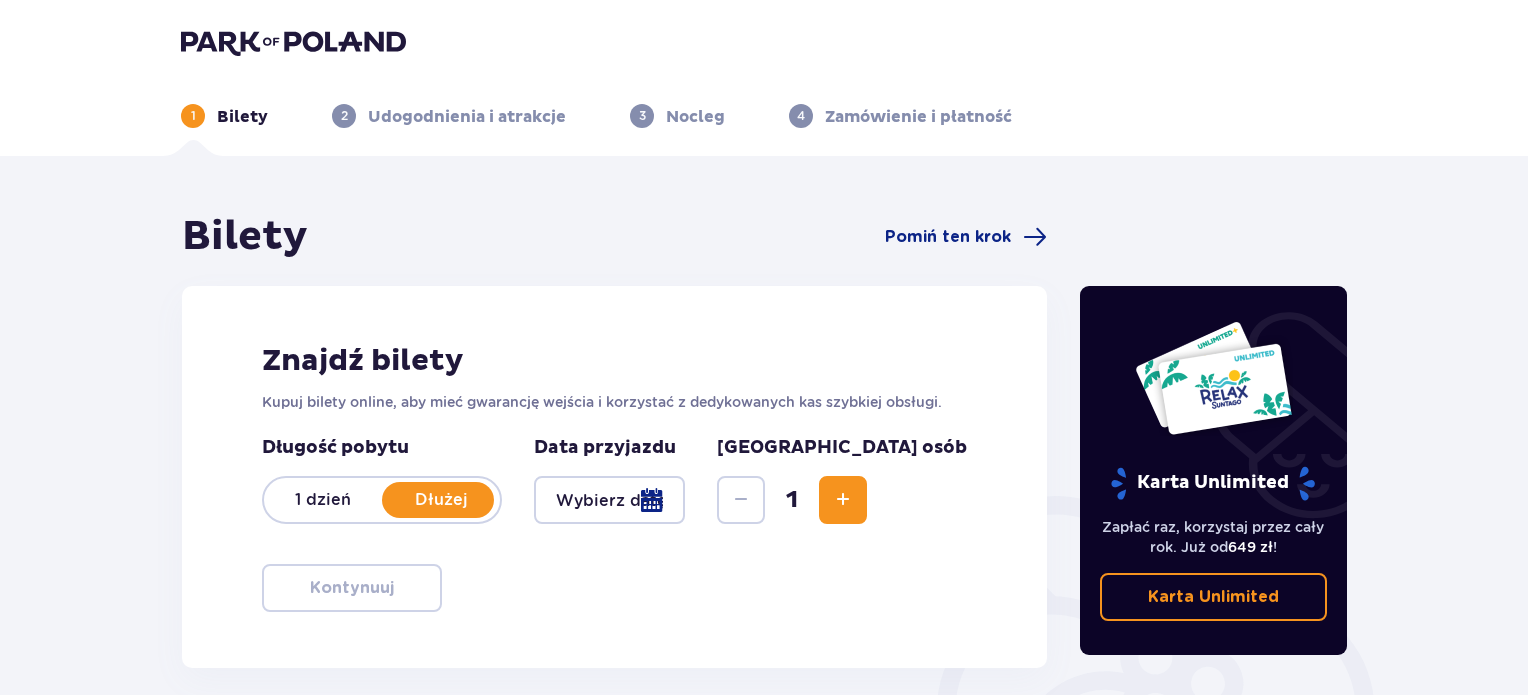 click on "1 dzień" at bounding box center [323, 500] 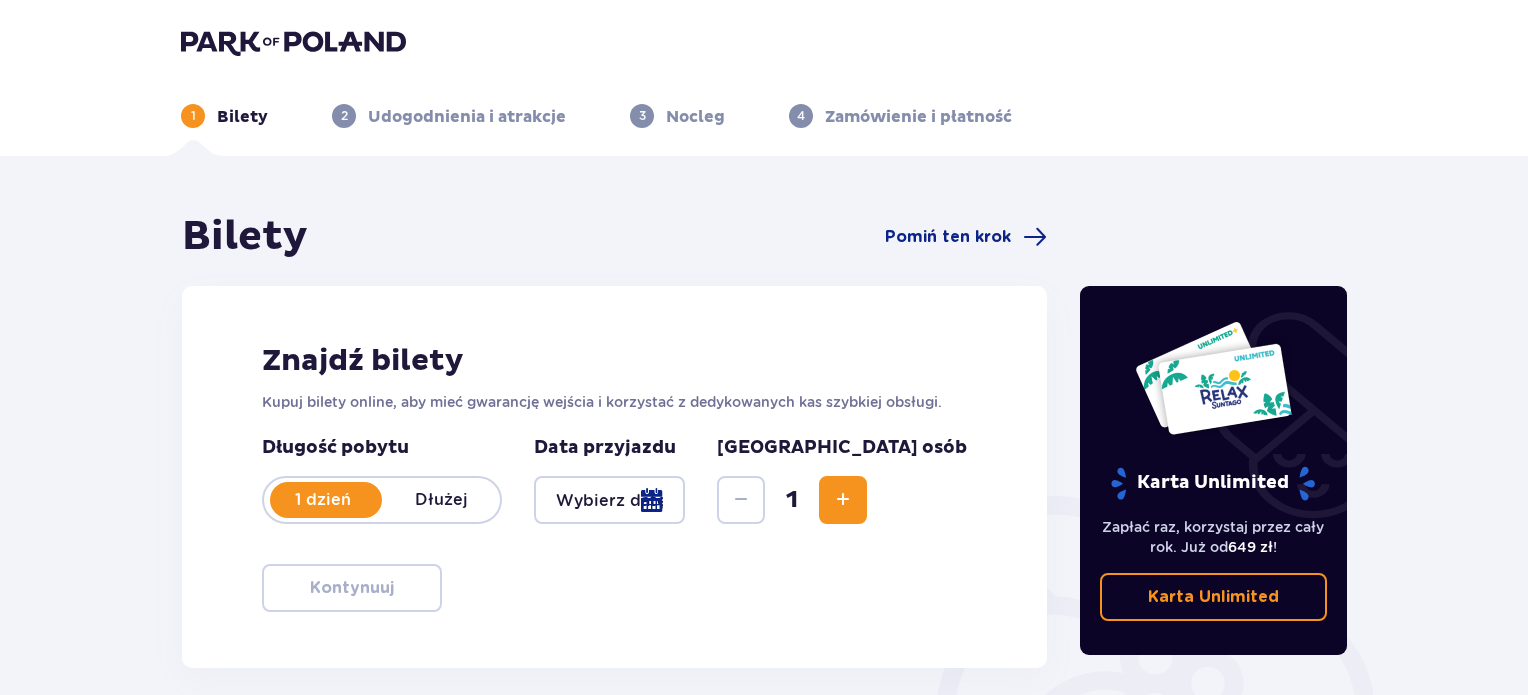 click at bounding box center [609, 500] 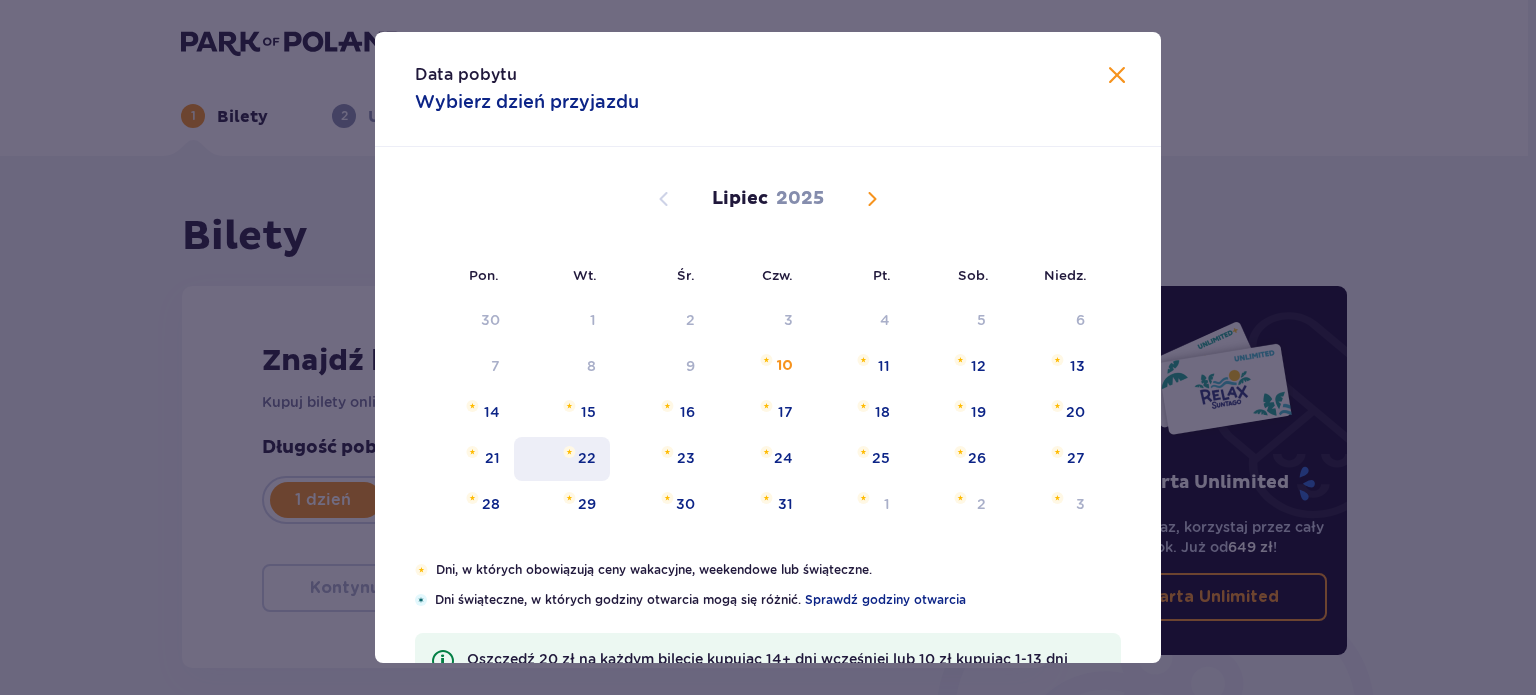 click on "22" at bounding box center [562, 459] 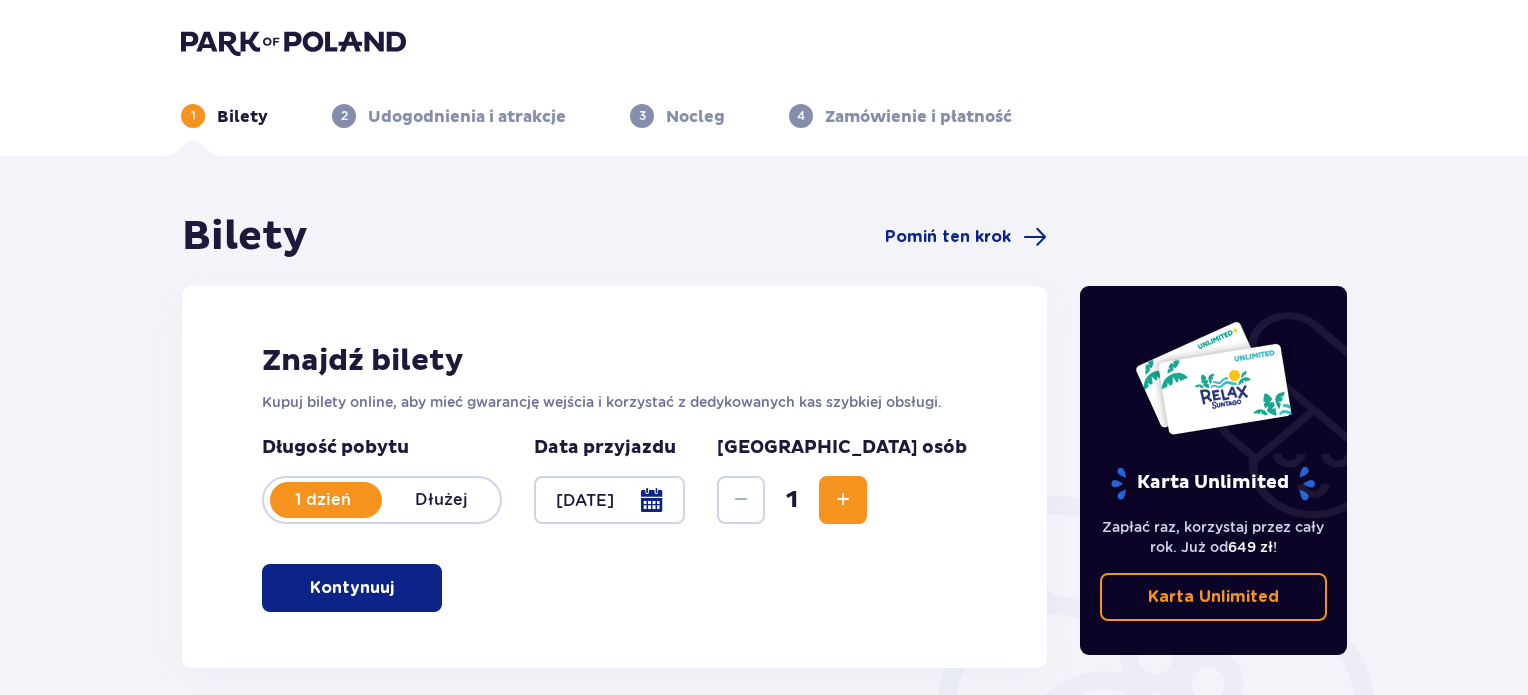click at bounding box center [609, 500] 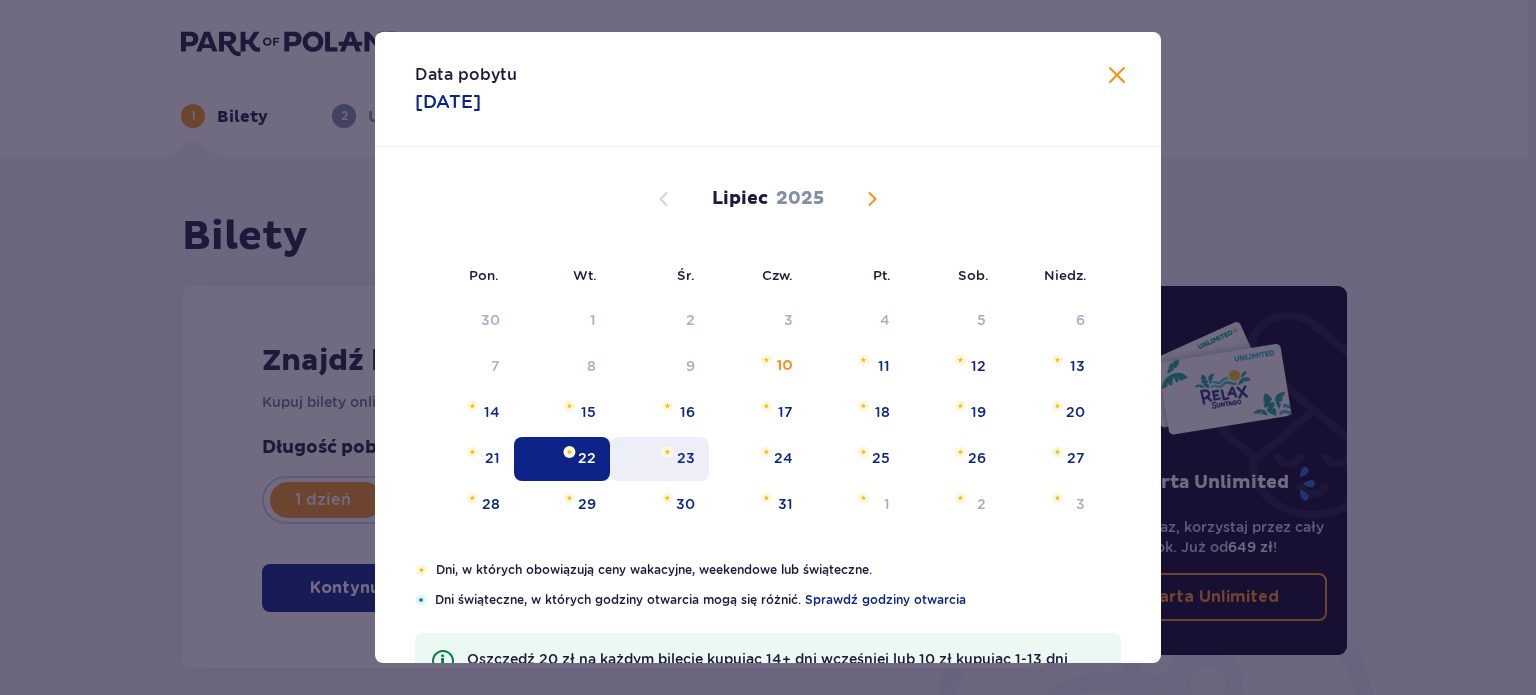 click on "23" at bounding box center (659, 459) 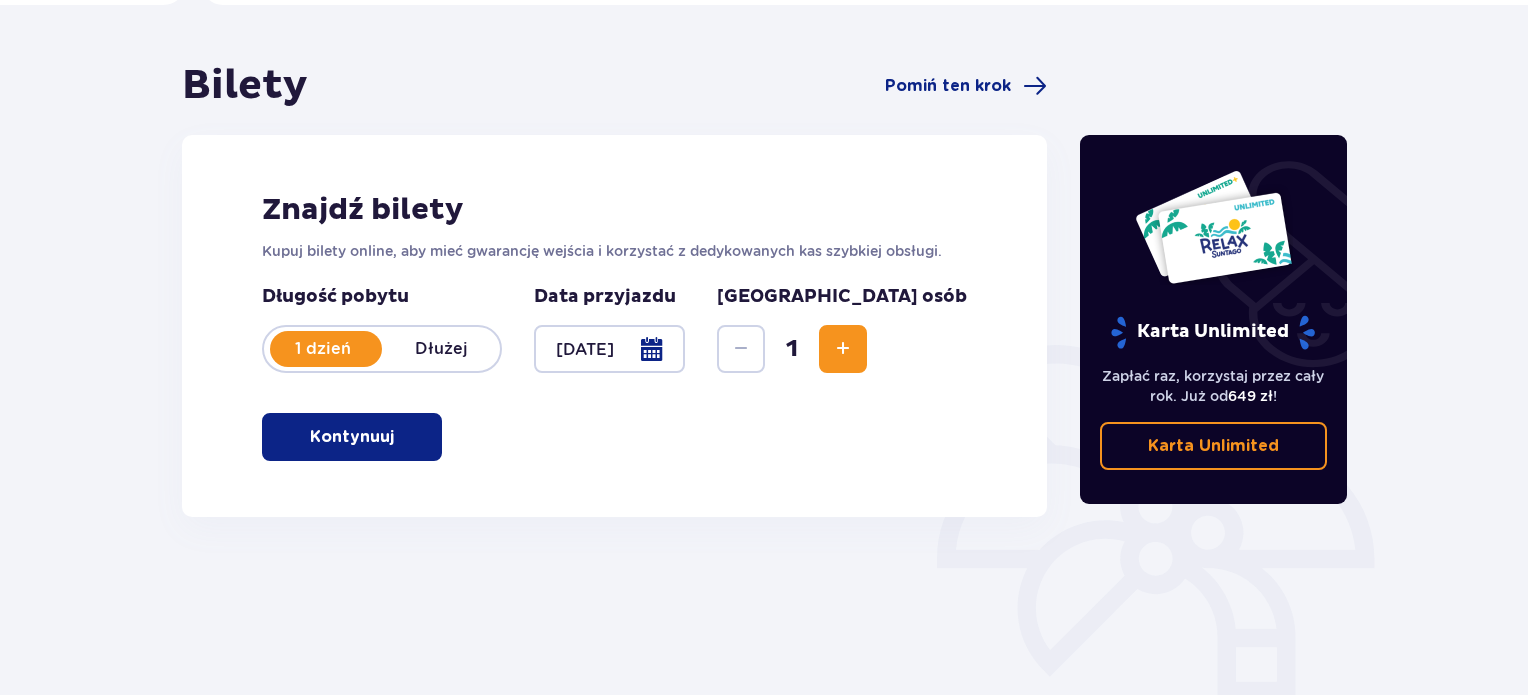 scroll, scrollTop: 324, scrollLeft: 0, axis: vertical 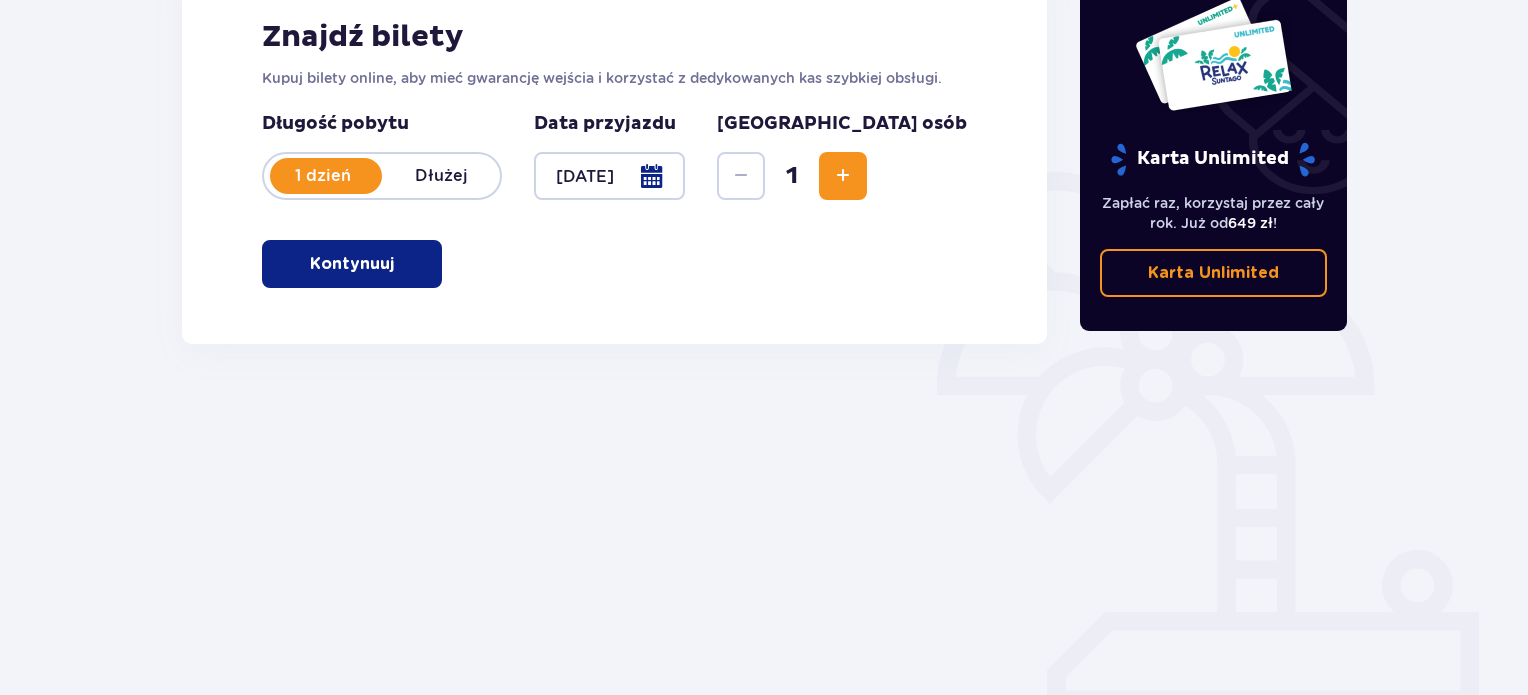 drag, startPoint x: 365, startPoint y: 260, endPoint x: 400, endPoint y: 260, distance: 35 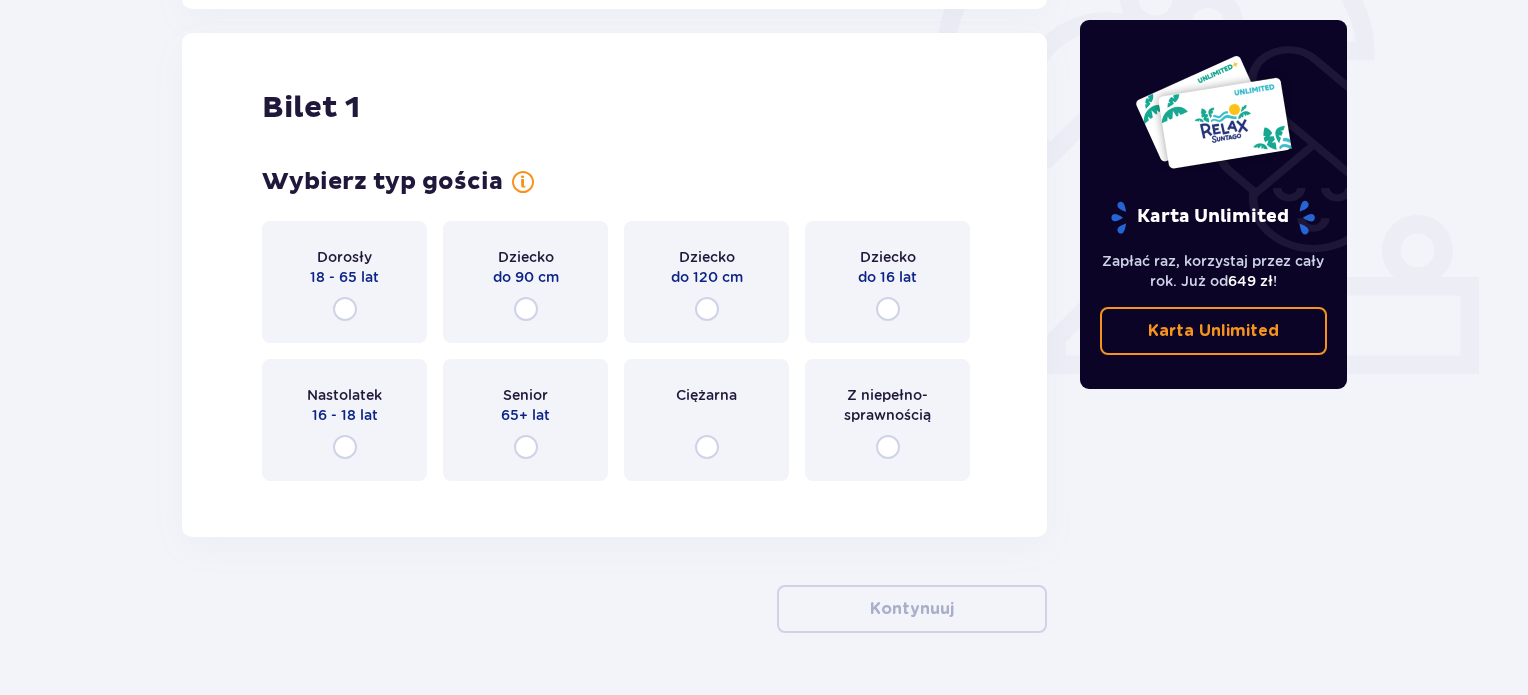 scroll, scrollTop: 668, scrollLeft: 0, axis: vertical 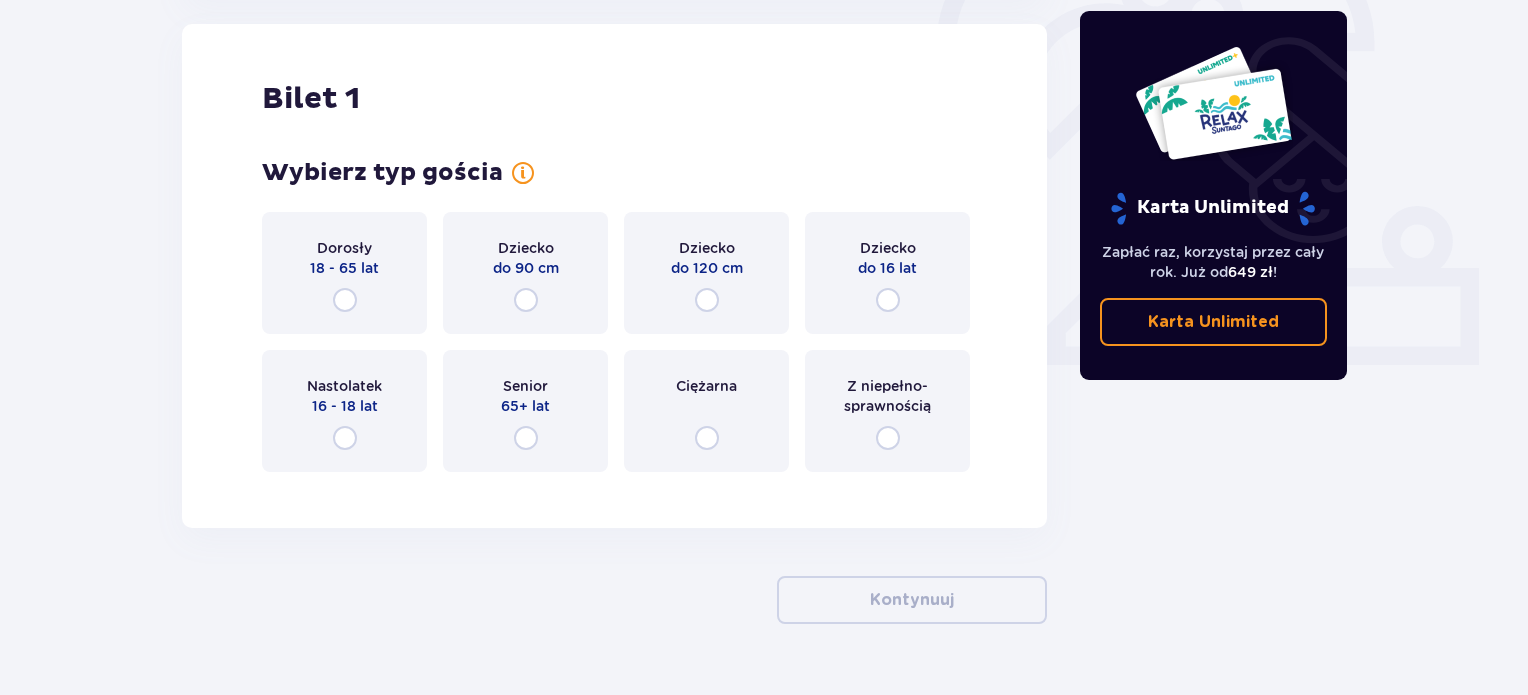 click on "Dziecko do 16 lat" at bounding box center [887, 273] 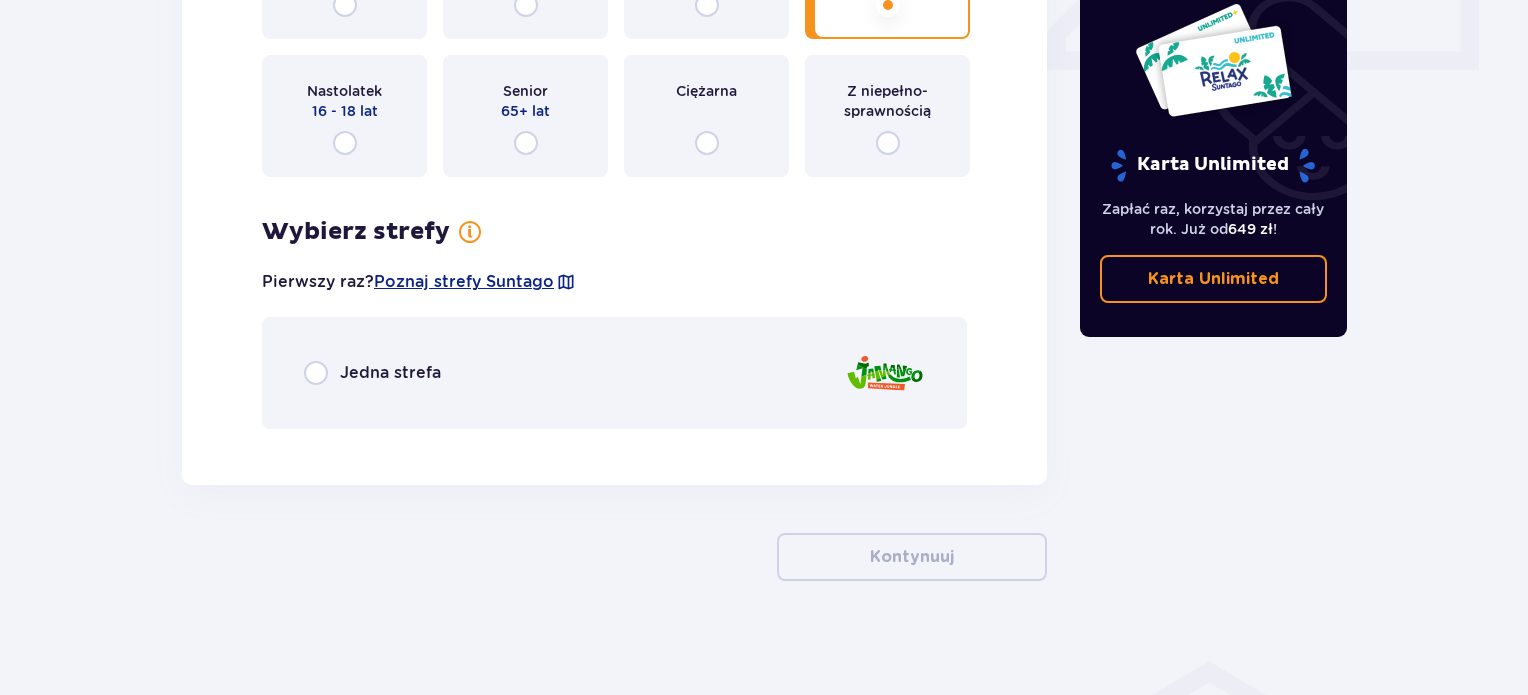 scroll, scrollTop: 968, scrollLeft: 0, axis: vertical 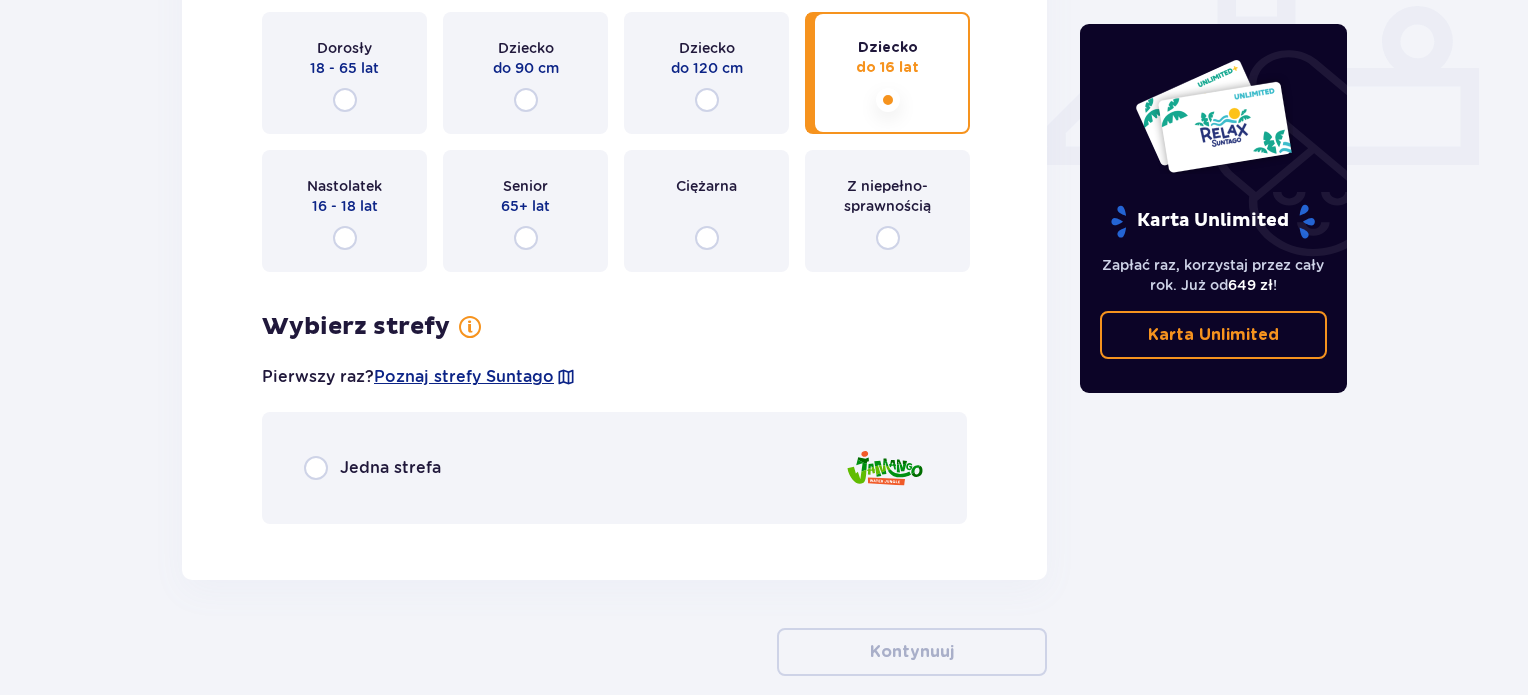 click on "Nastolatek 16 - 18 lat" at bounding box center (344, 211) 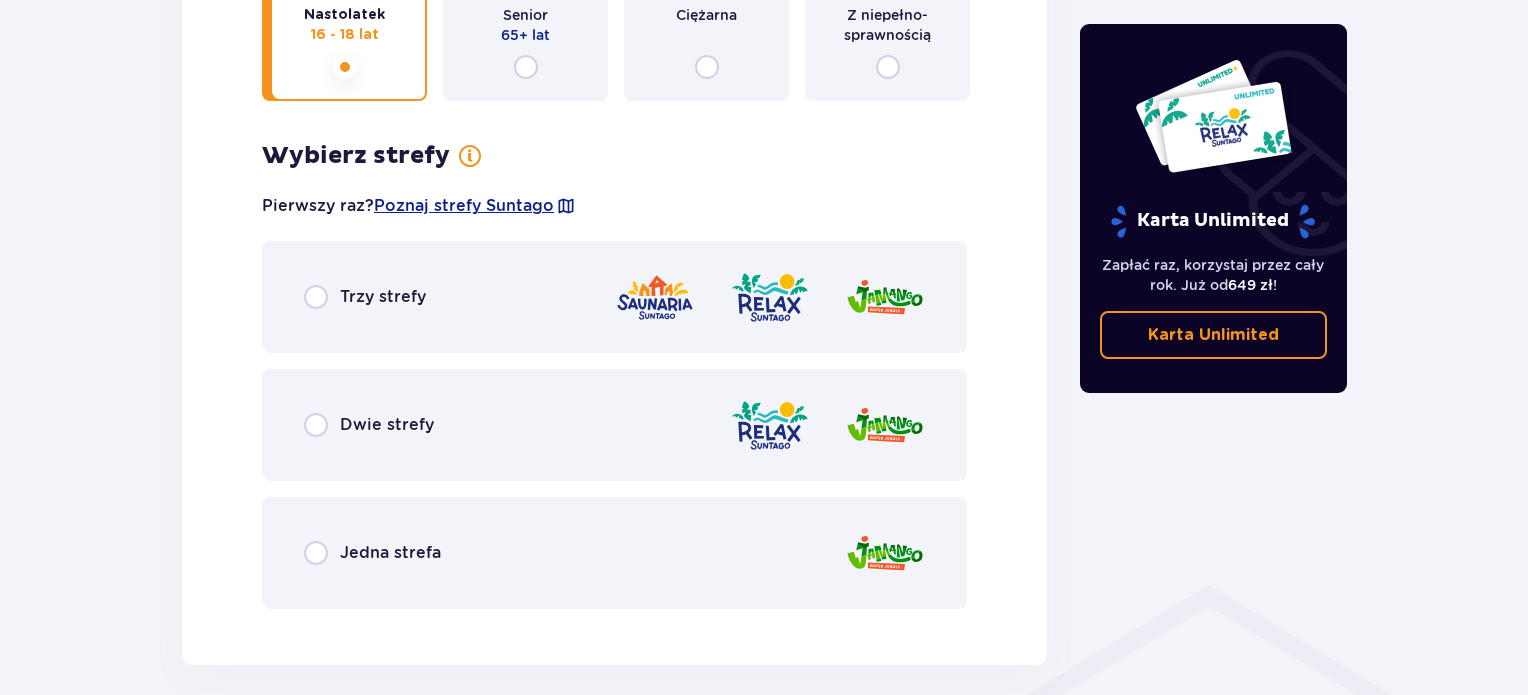 scroll, scrollTop: 756, scrollLeft: 0, axis: vertical 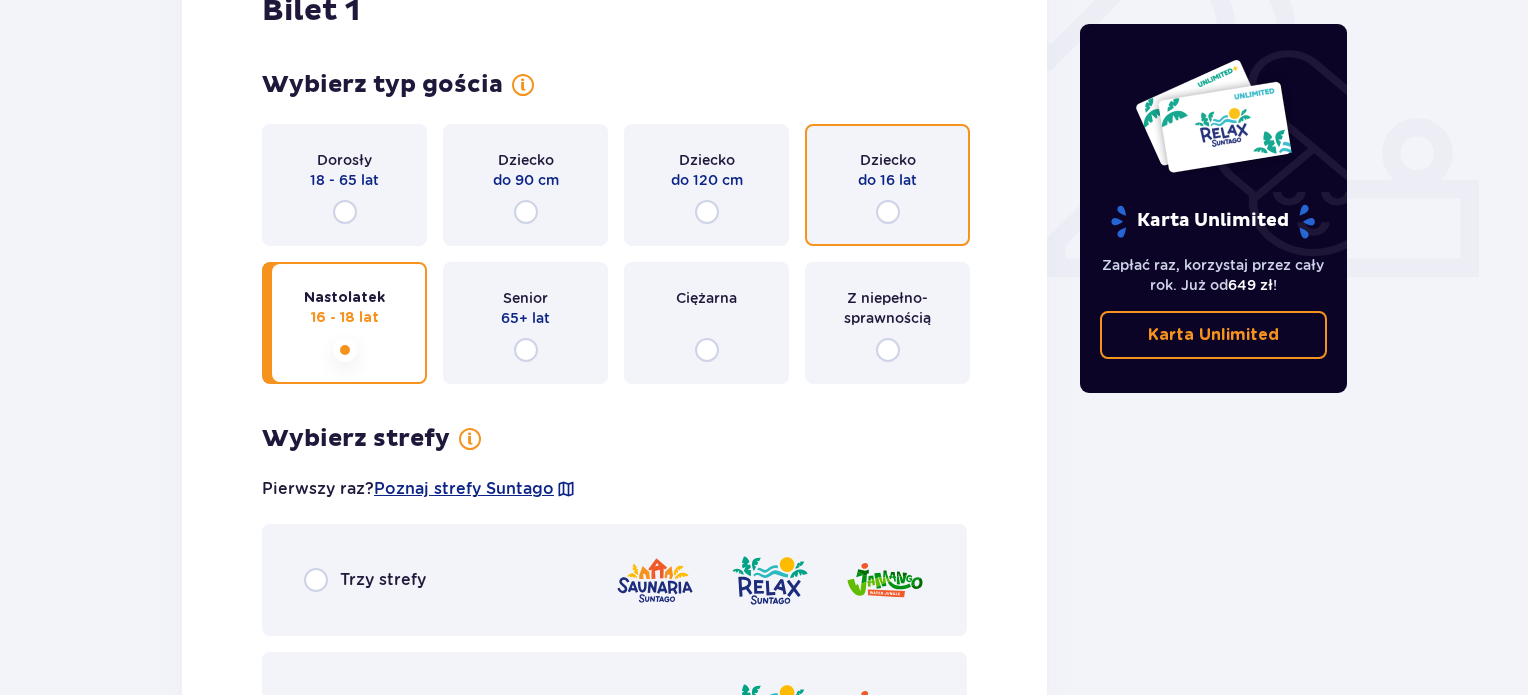 click at bounding box center [888, 212] 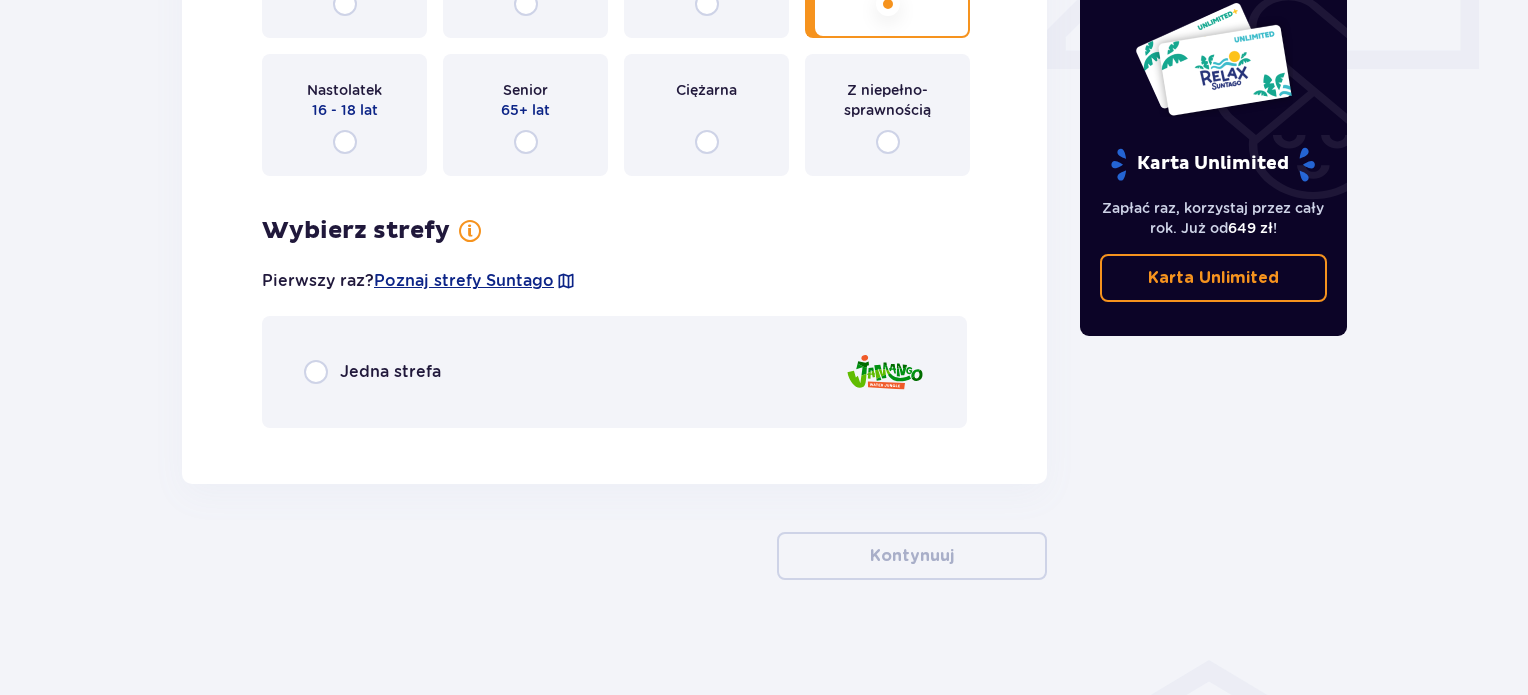 scroll, scrollTop: 968, scrollLeft: 0, axis: vertical 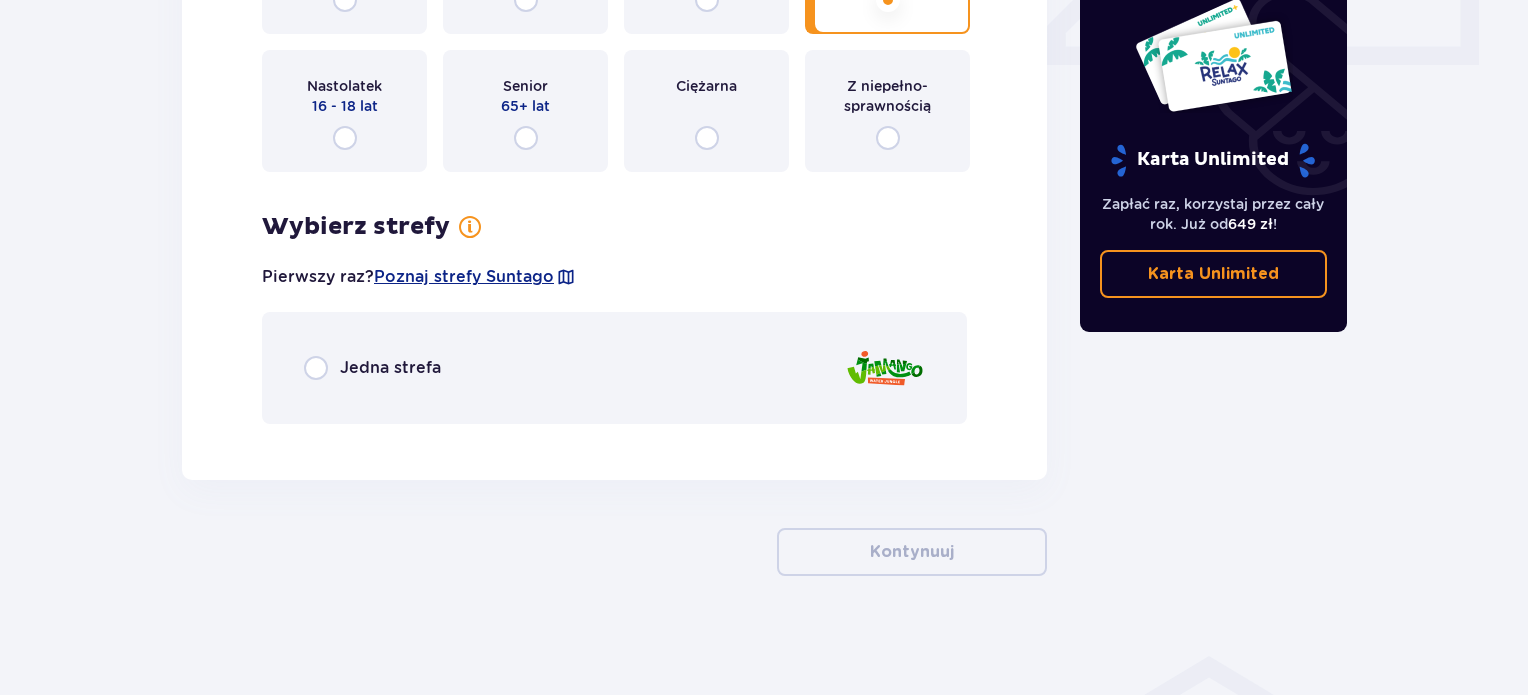 click on "Jedna strefa" at bounding box center [390, 368] 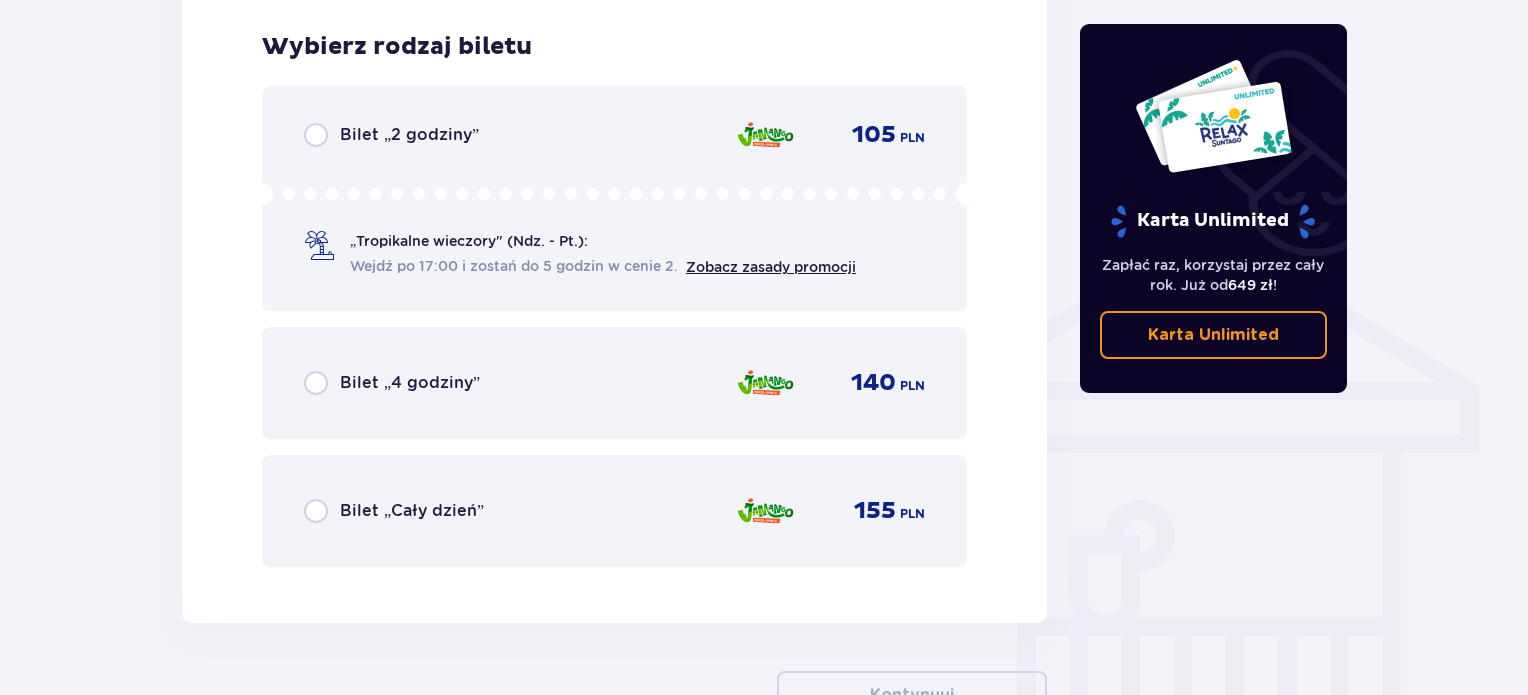 scroll, scrollTop: 1408, scrollLeft: 0, axis: vertical 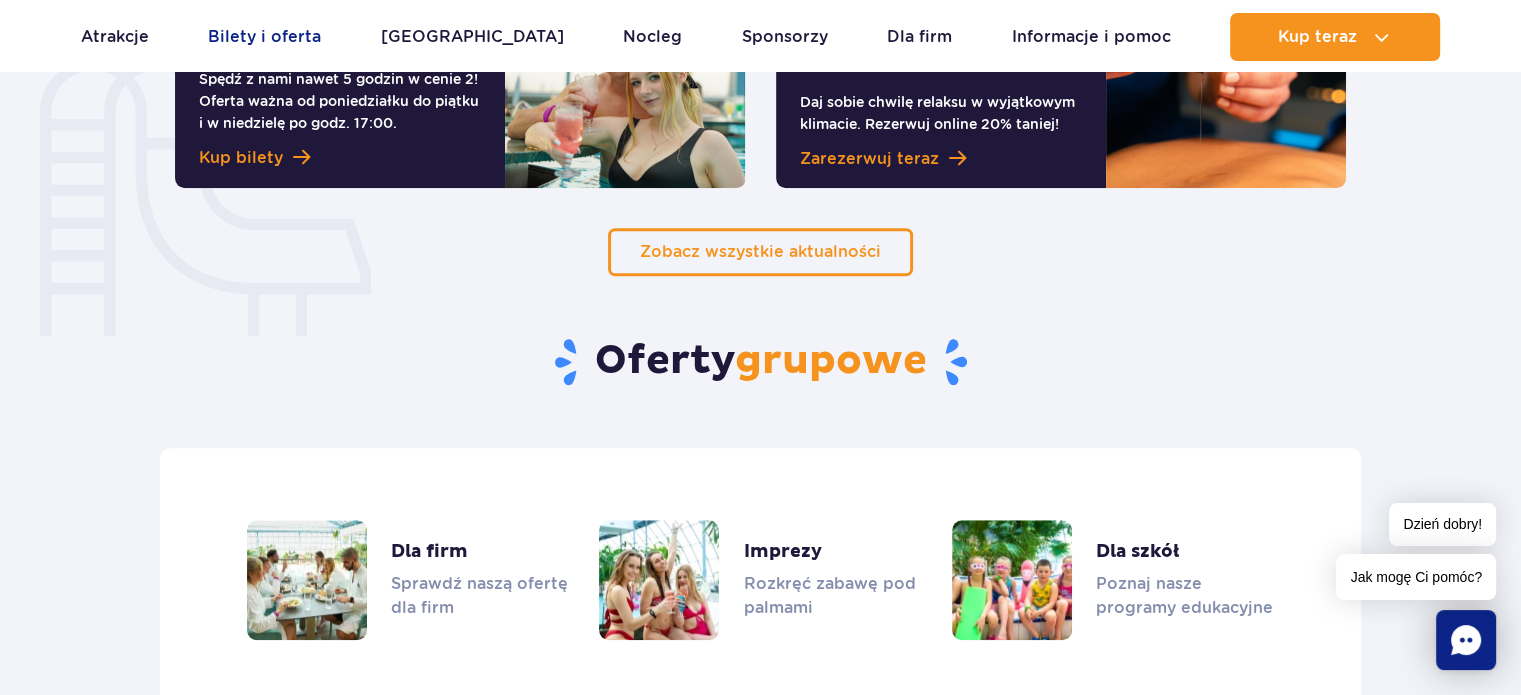 click on "Bilety i oferta" at bounding box center [264, 37] 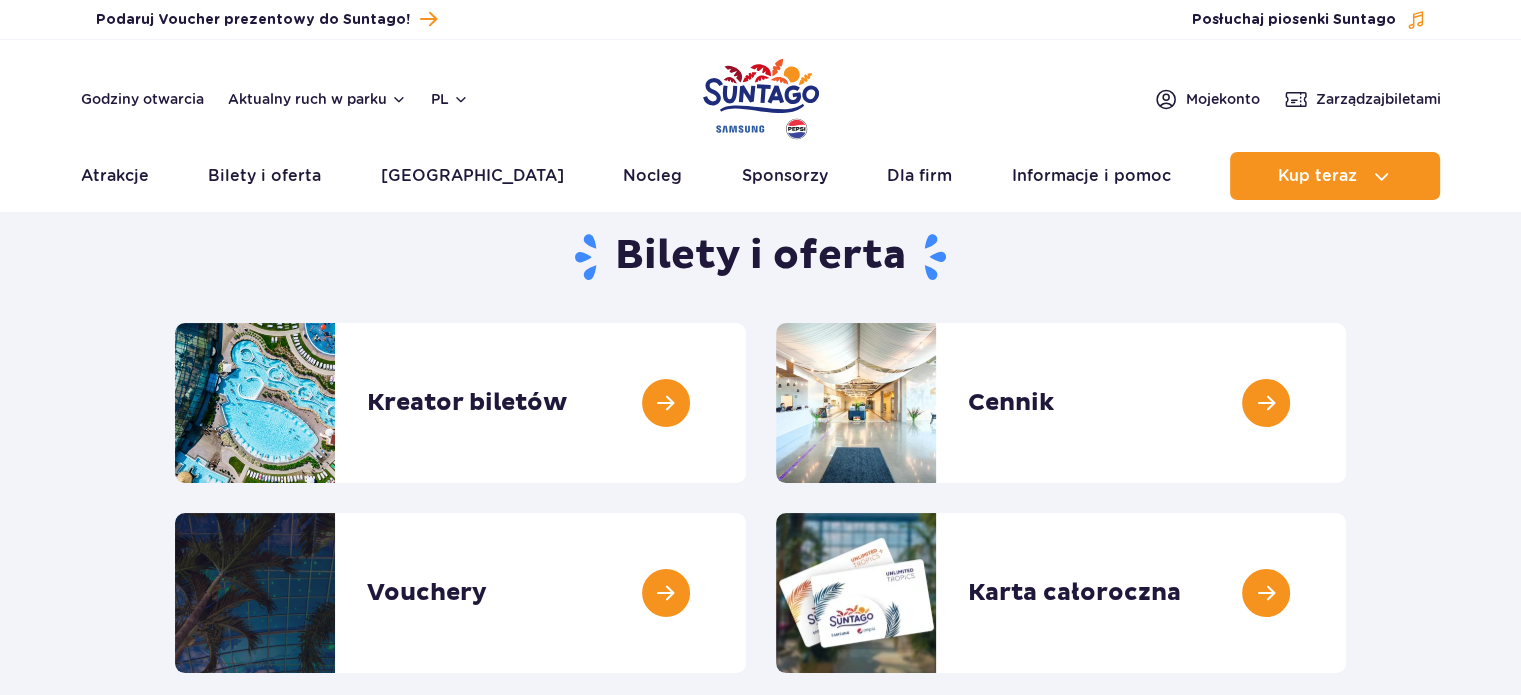 scroll, scrollTop: 562, scrollLeft: 0, axis: vertical 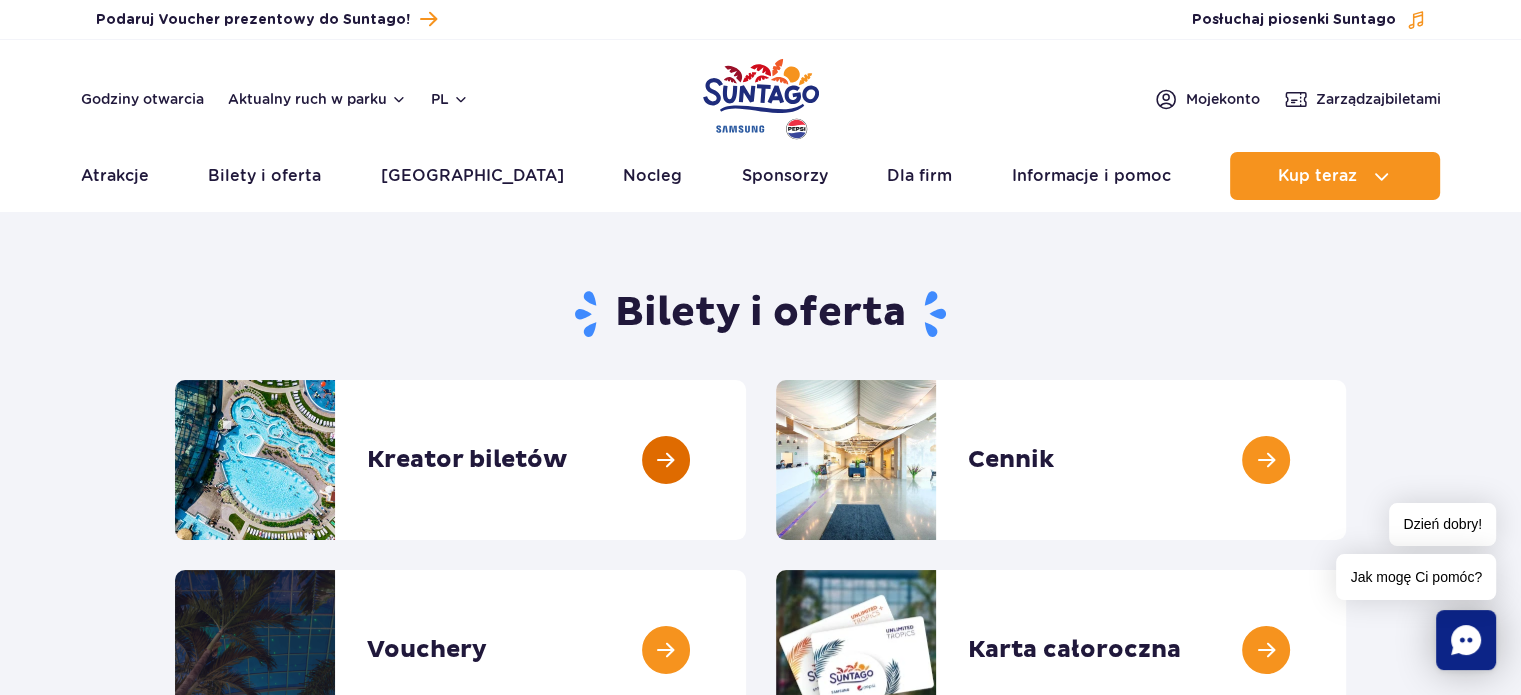 click at bounding box center [746, 460] 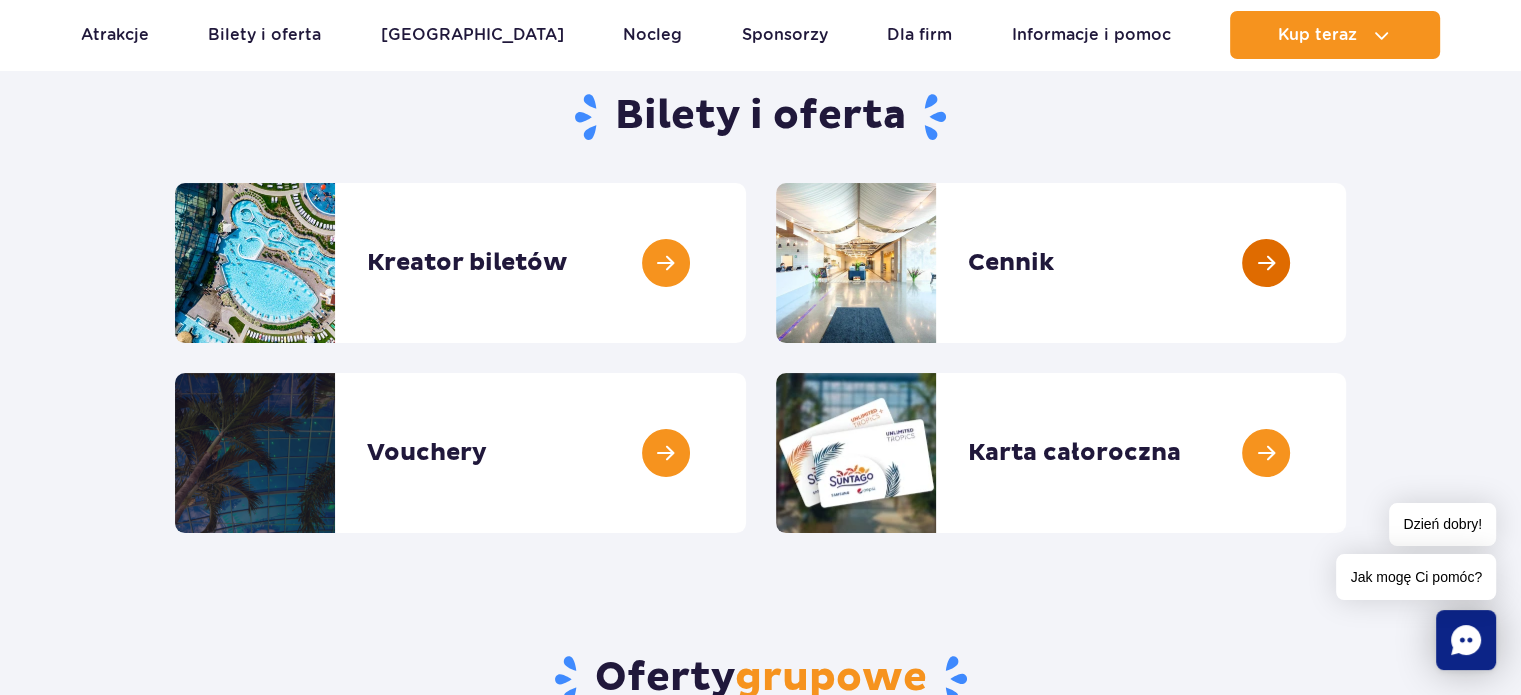 scroll, scrollTop: 100, scrollLeft: 0, axis: vertical 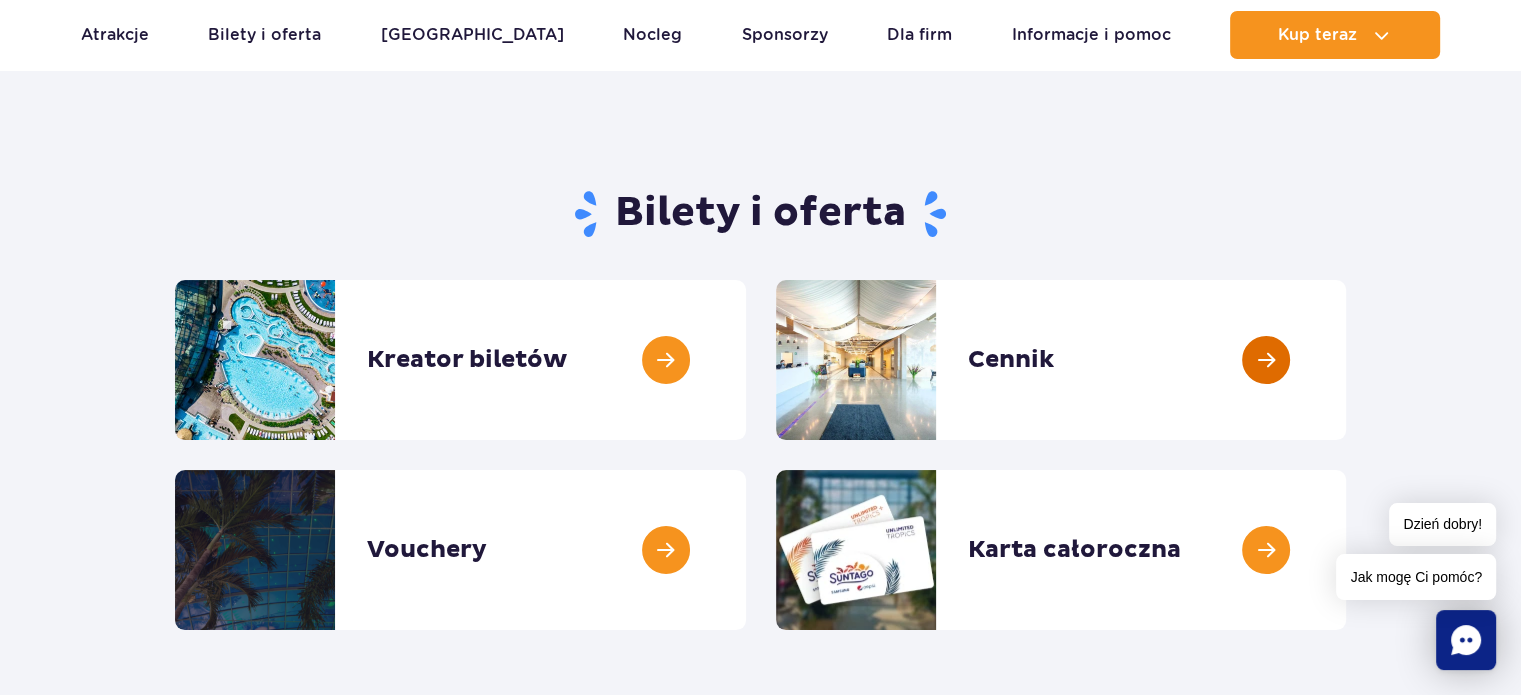 click at bounding box center (1346, 360) 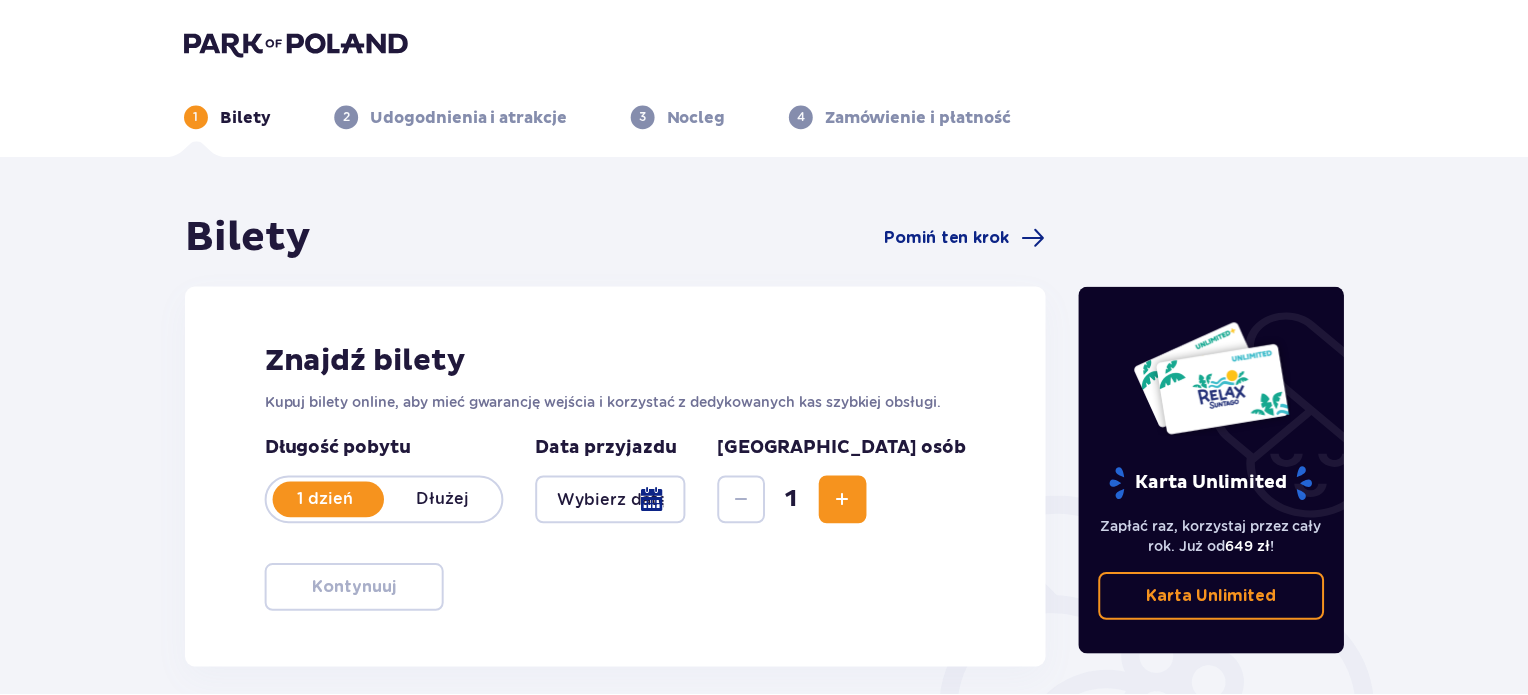 scroll, scrollTop: 0, scrollLeft: 0, axis: both 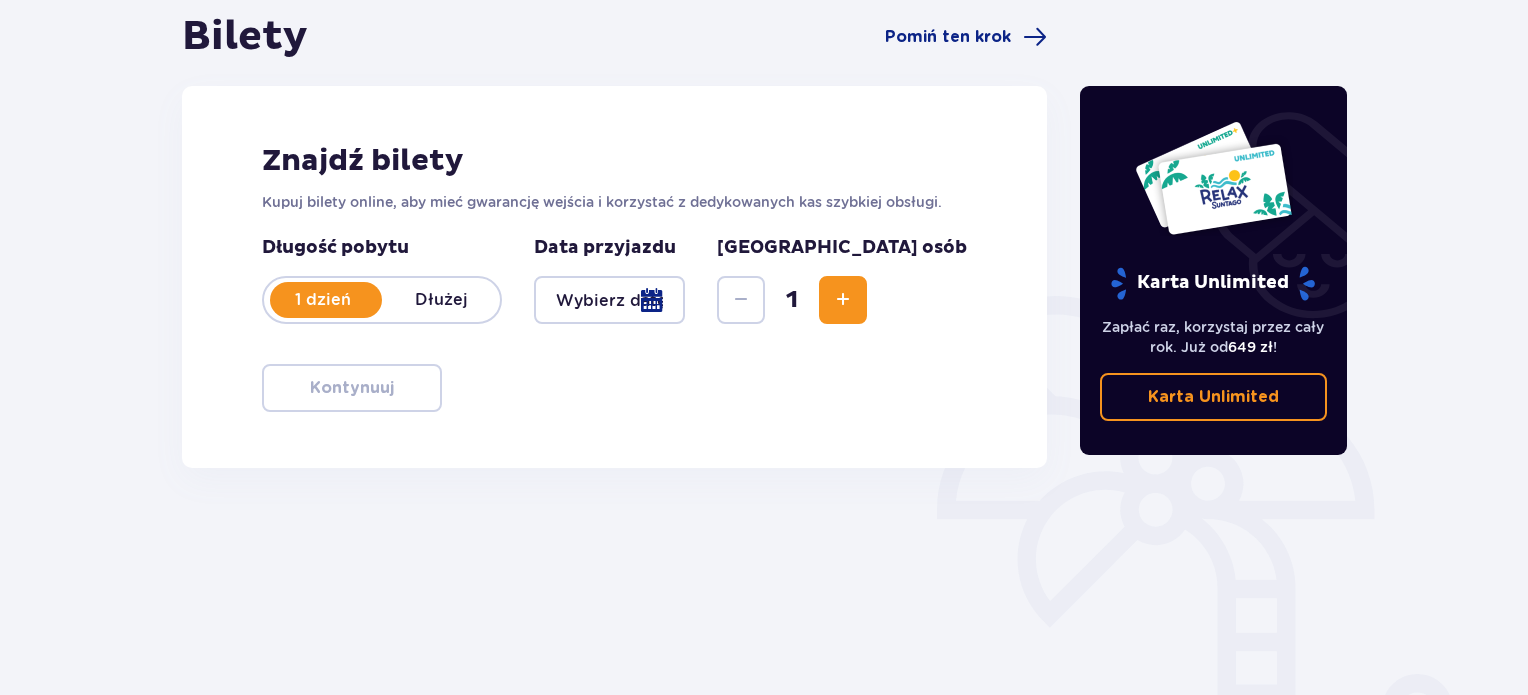 click at bounding box center [843, 300] 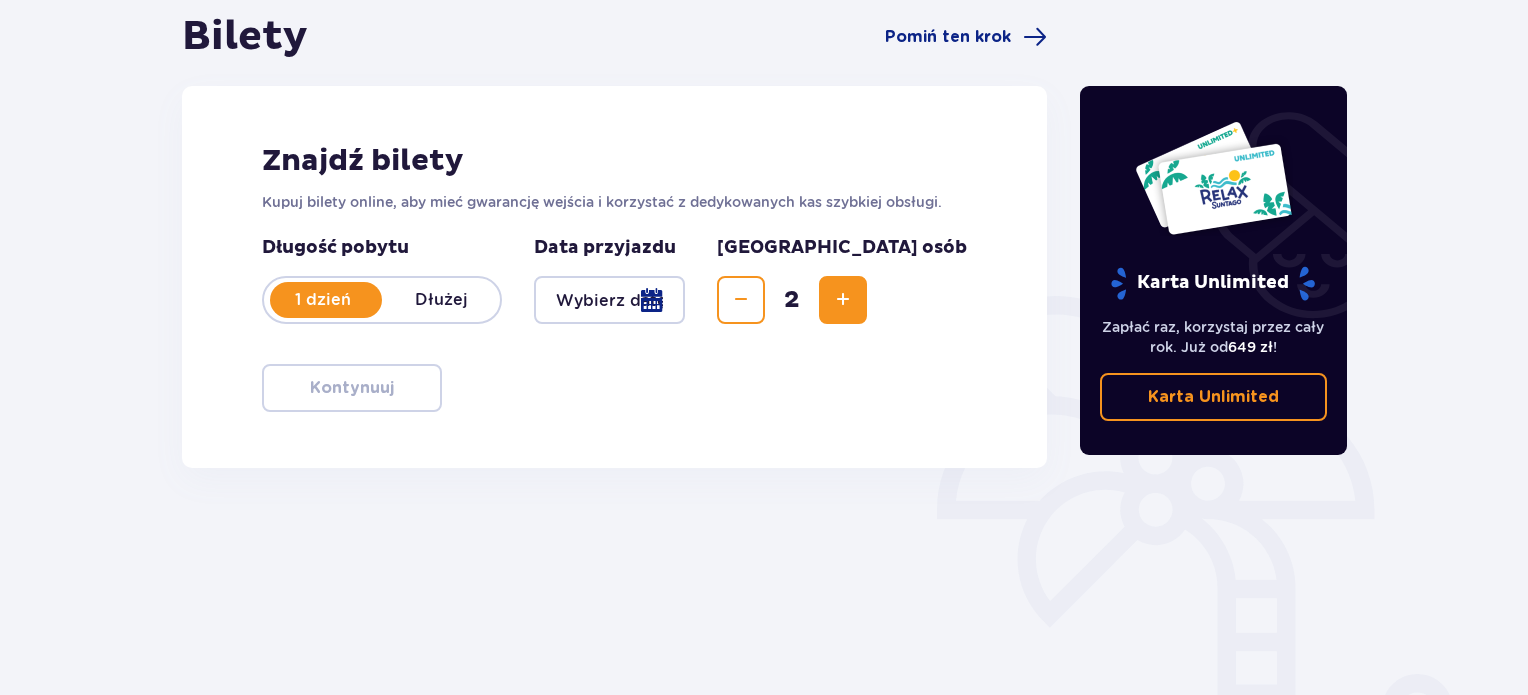 click at bounding box center (843, 300) 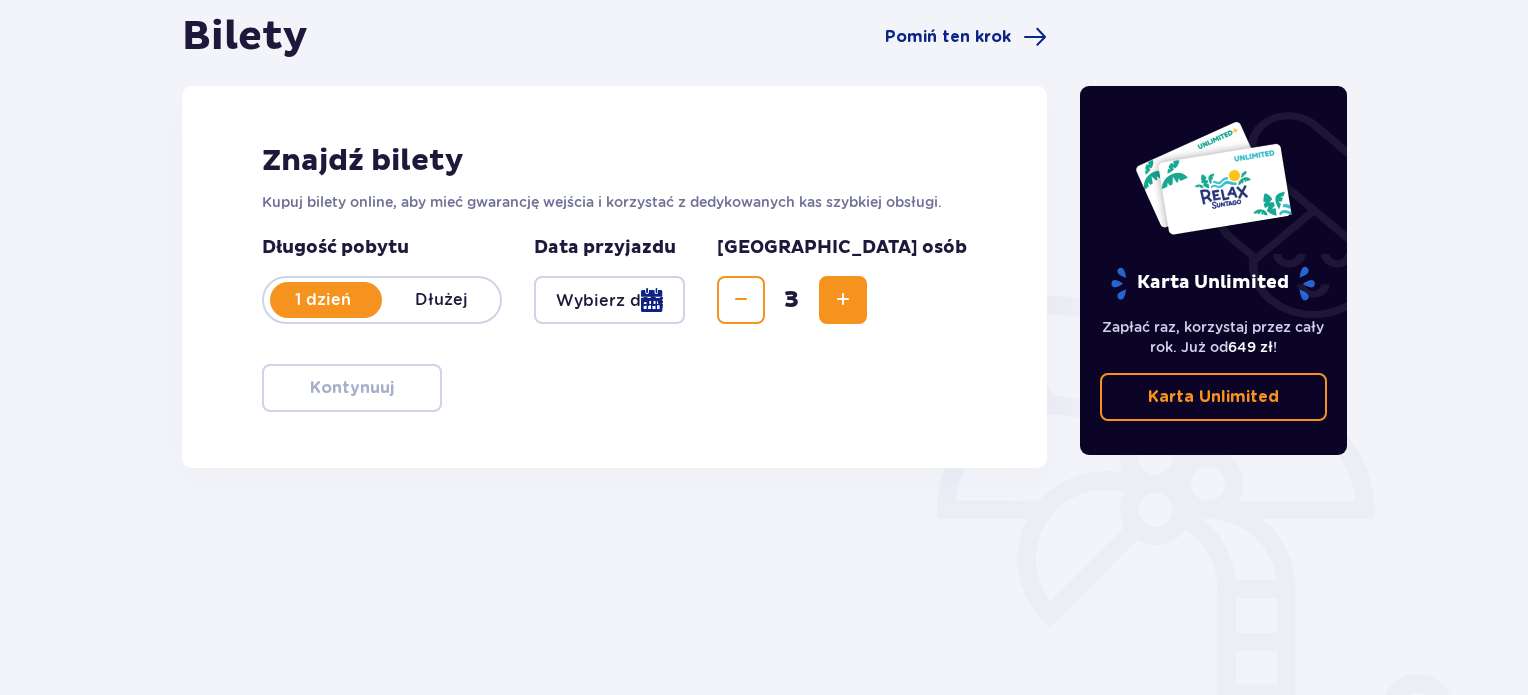 click at bounding box center [843, 300] 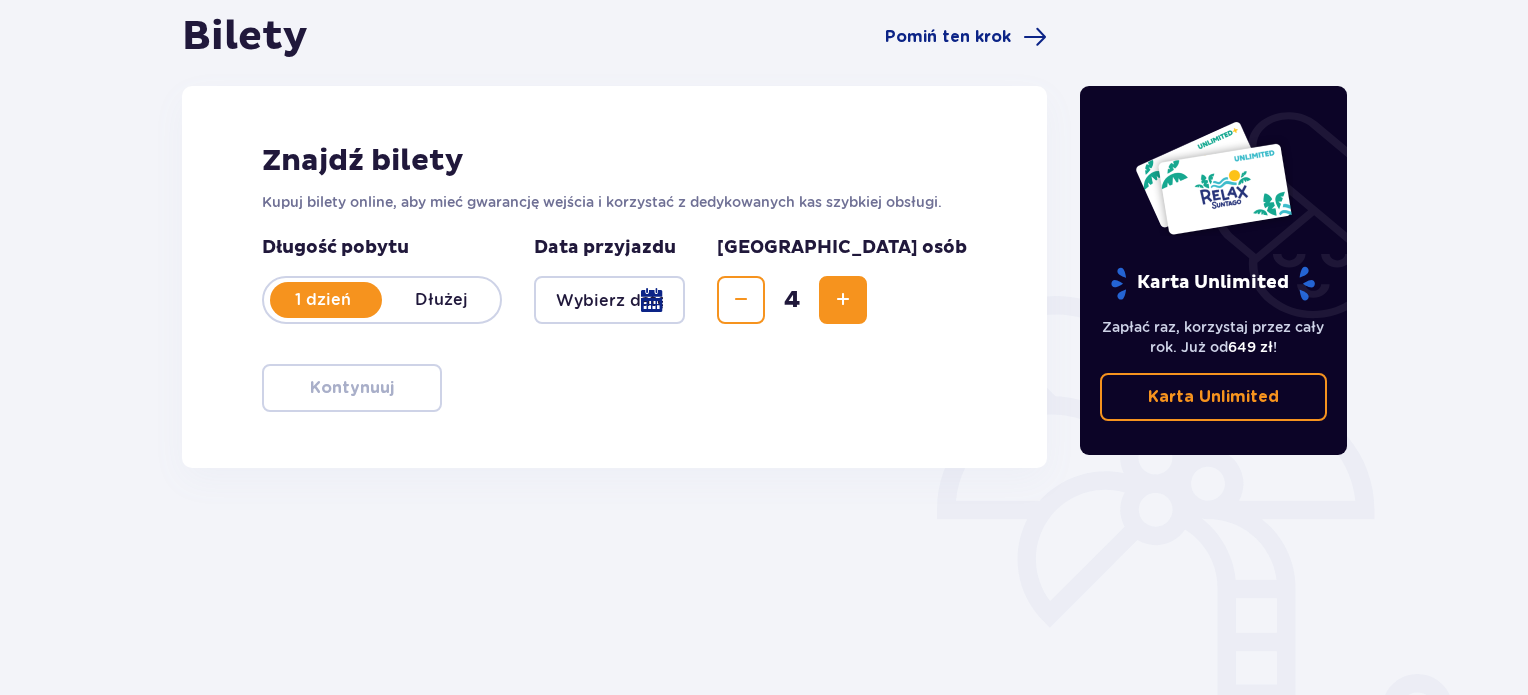 click at bounding box center [609, 300] 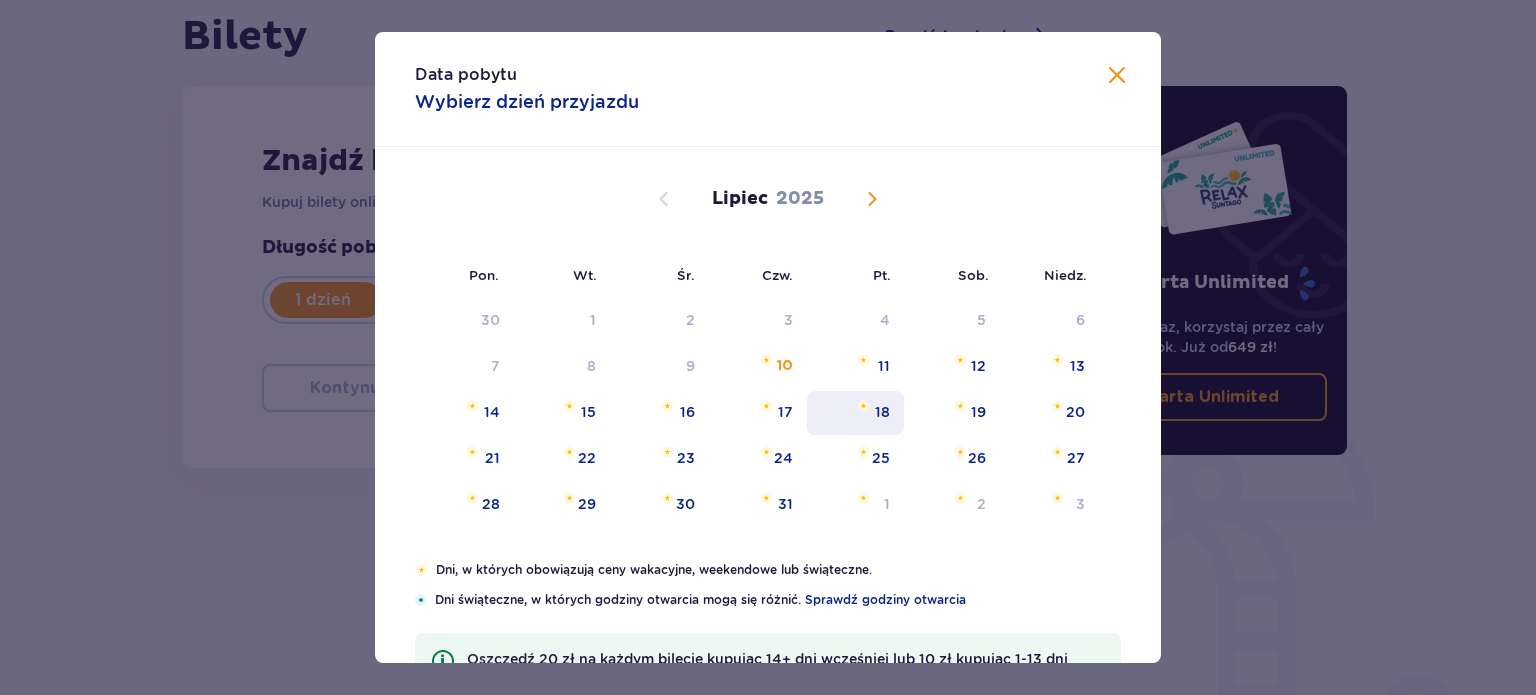 click on "18" at bounding box center [855, 413] 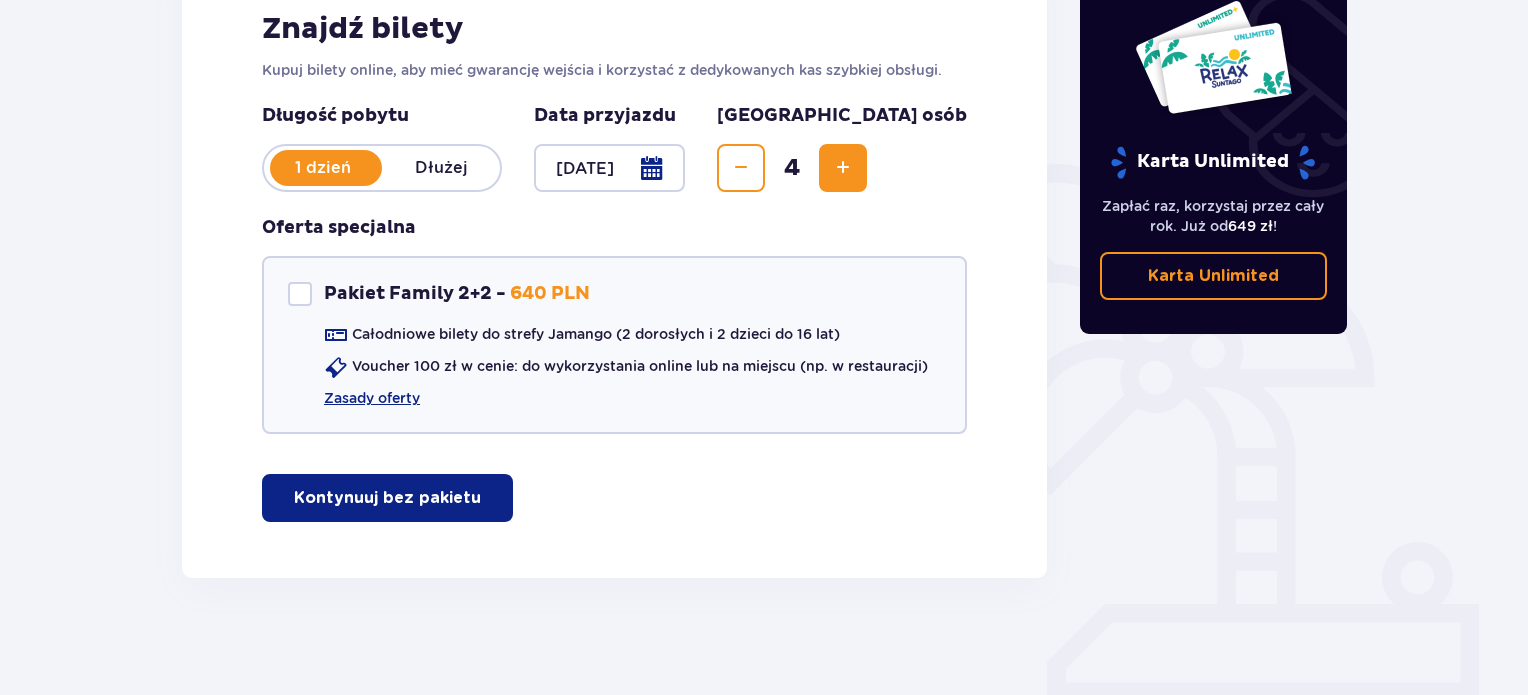 scroll, scrollTop: 334, scrollLeft: 0, axis: vertical 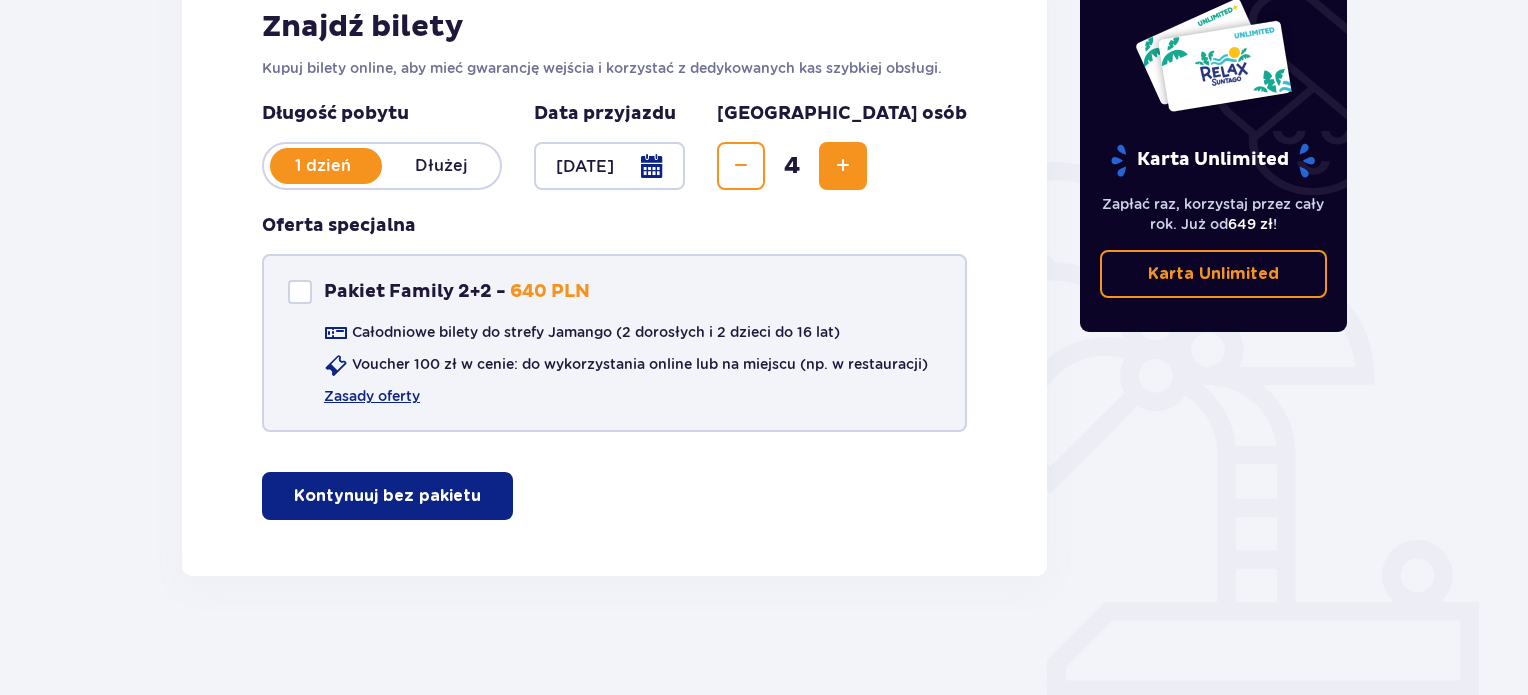 click on "Pakiet Family 2+2    -  640 PLN" at bounding box center (439, 292) 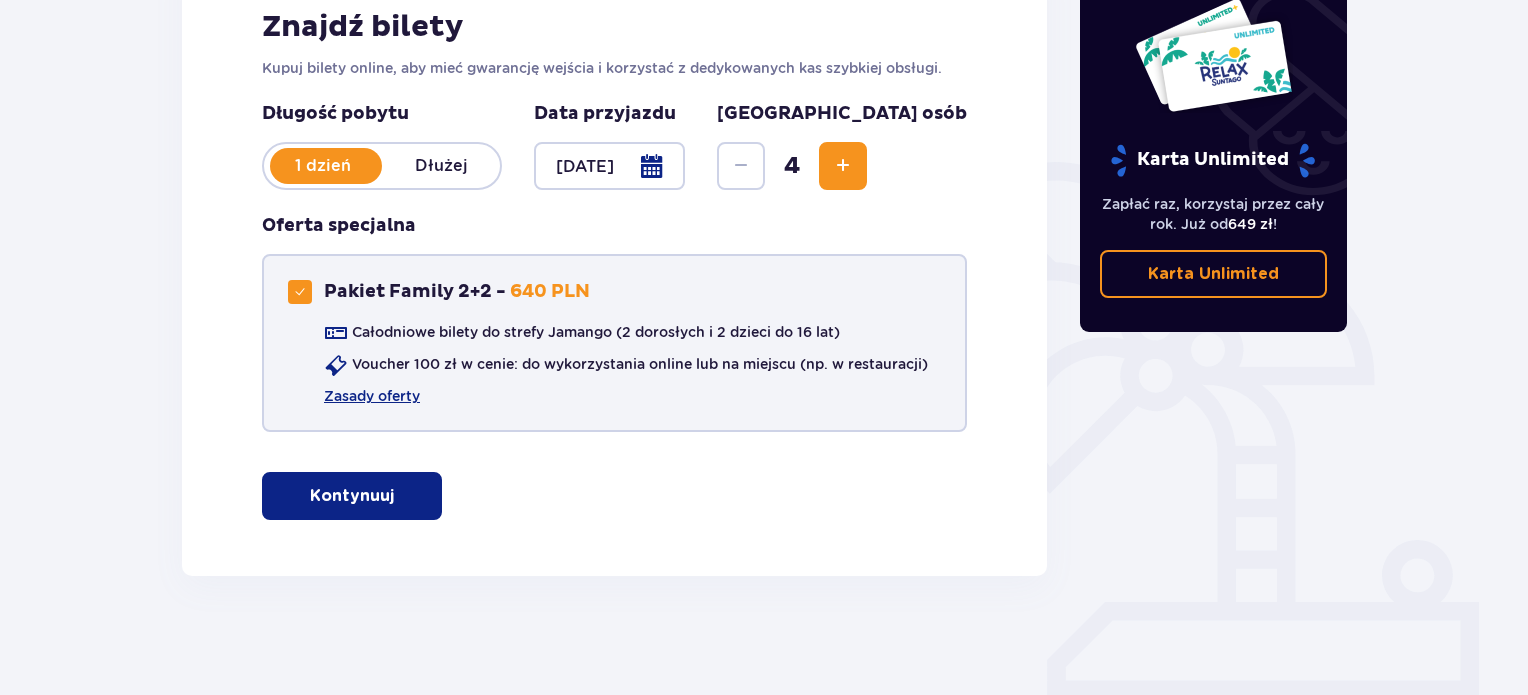 click on "Całodniowe bilety do strefy Jamango (2 dorosłych i 2 dzieci do 16 lat) Voucher 100 zł w cenie: do wykorzystania online lub na miejscu (np. w restauracji) Zasady oferty" at bounding box center (608, 364) 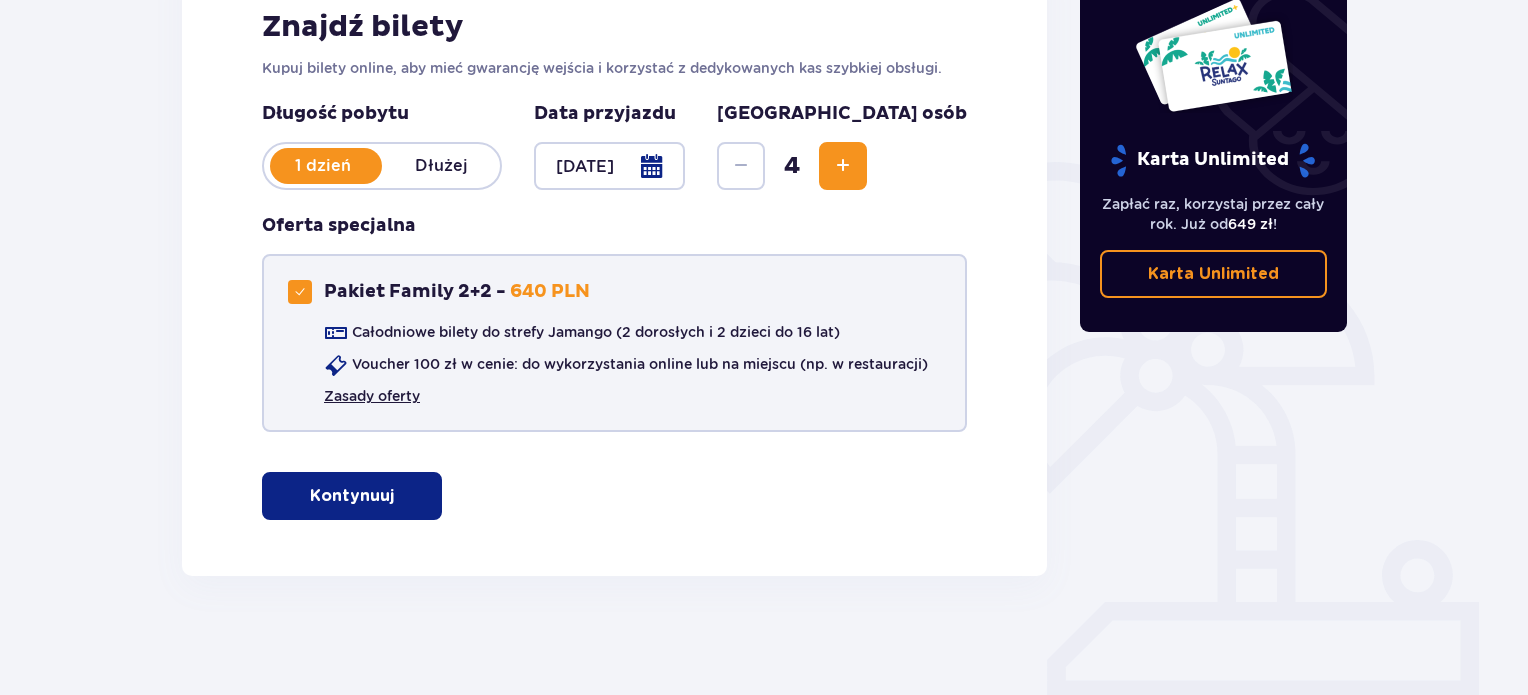click on "Zasady oferty" at bounding box center [372, 396] 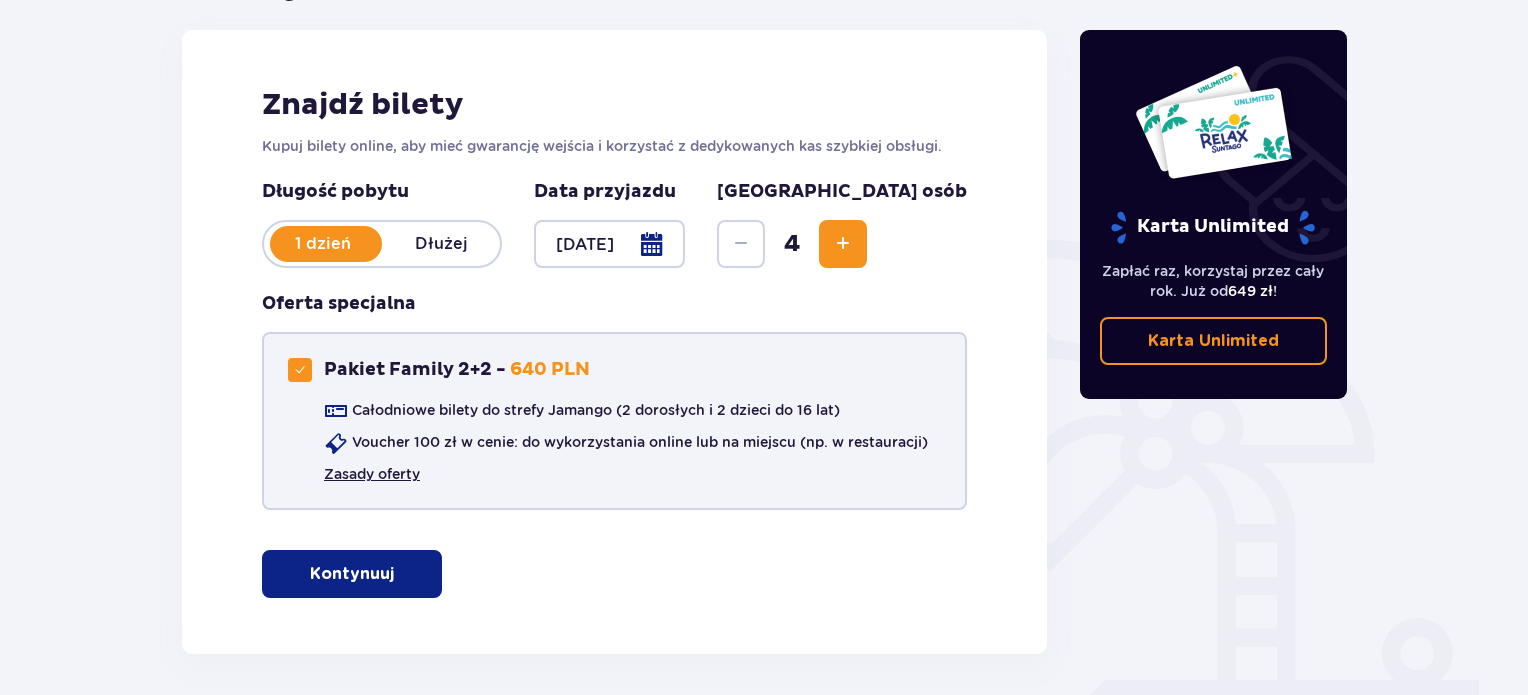 scroll, scrollTop: 0, scrollLeft: 0, axis: both 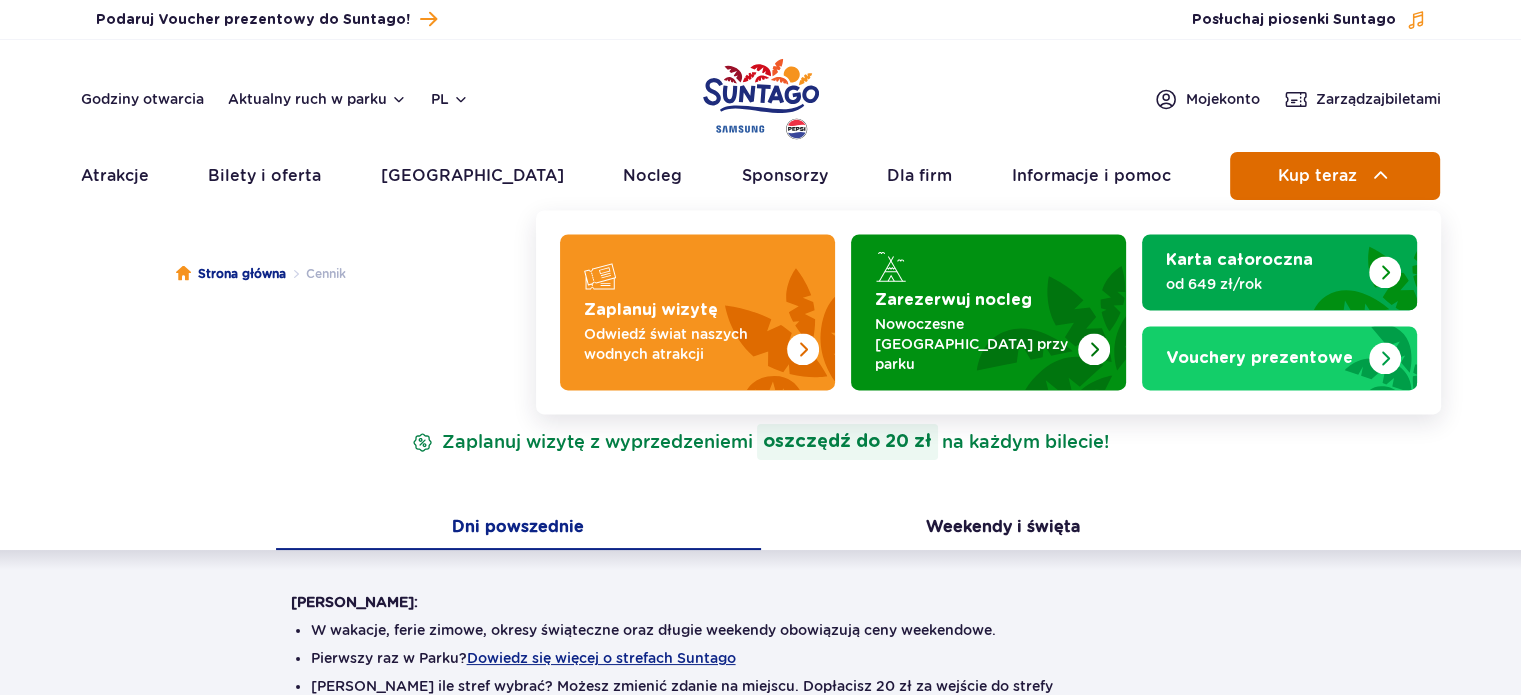 click on "Kup teraz" at bounding box center [1335, 176] 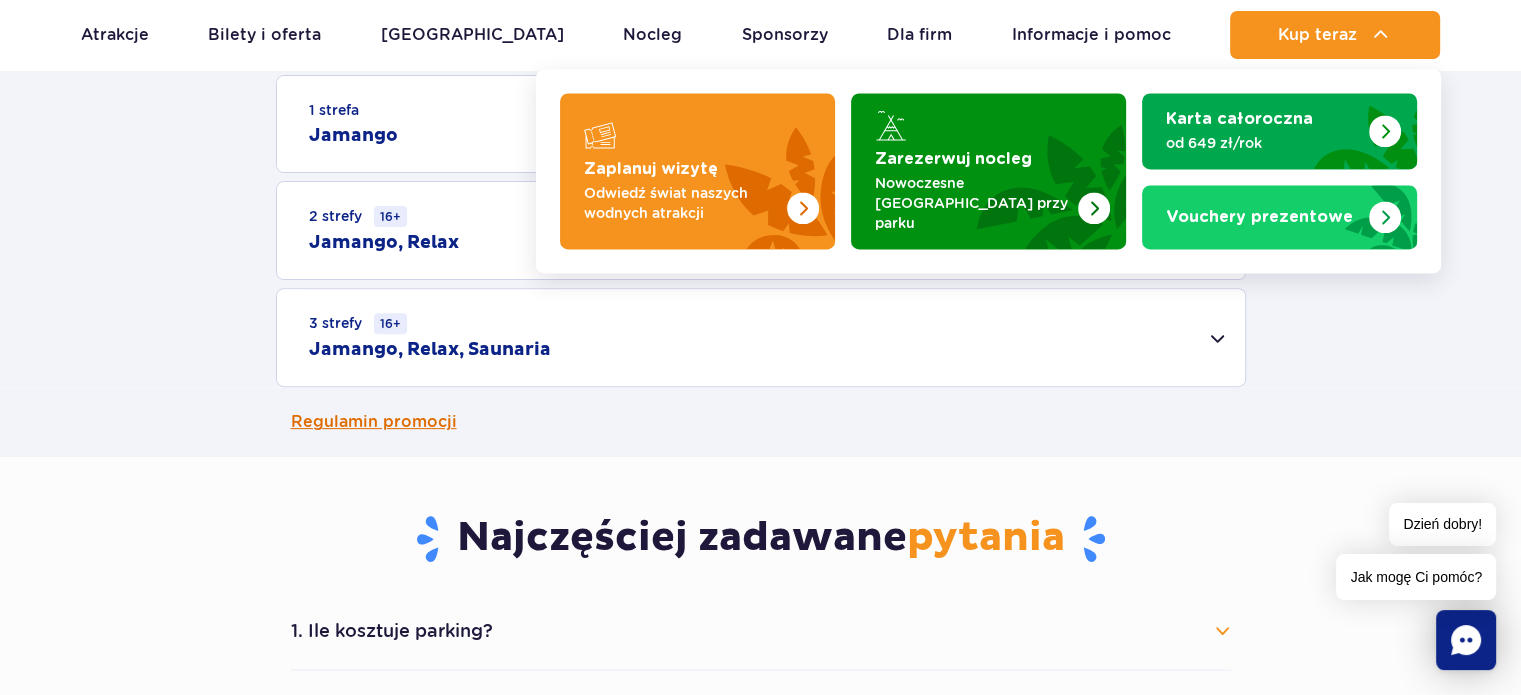 scroll, scrollTop: 700, scrollLeft: 0, axis: vertical 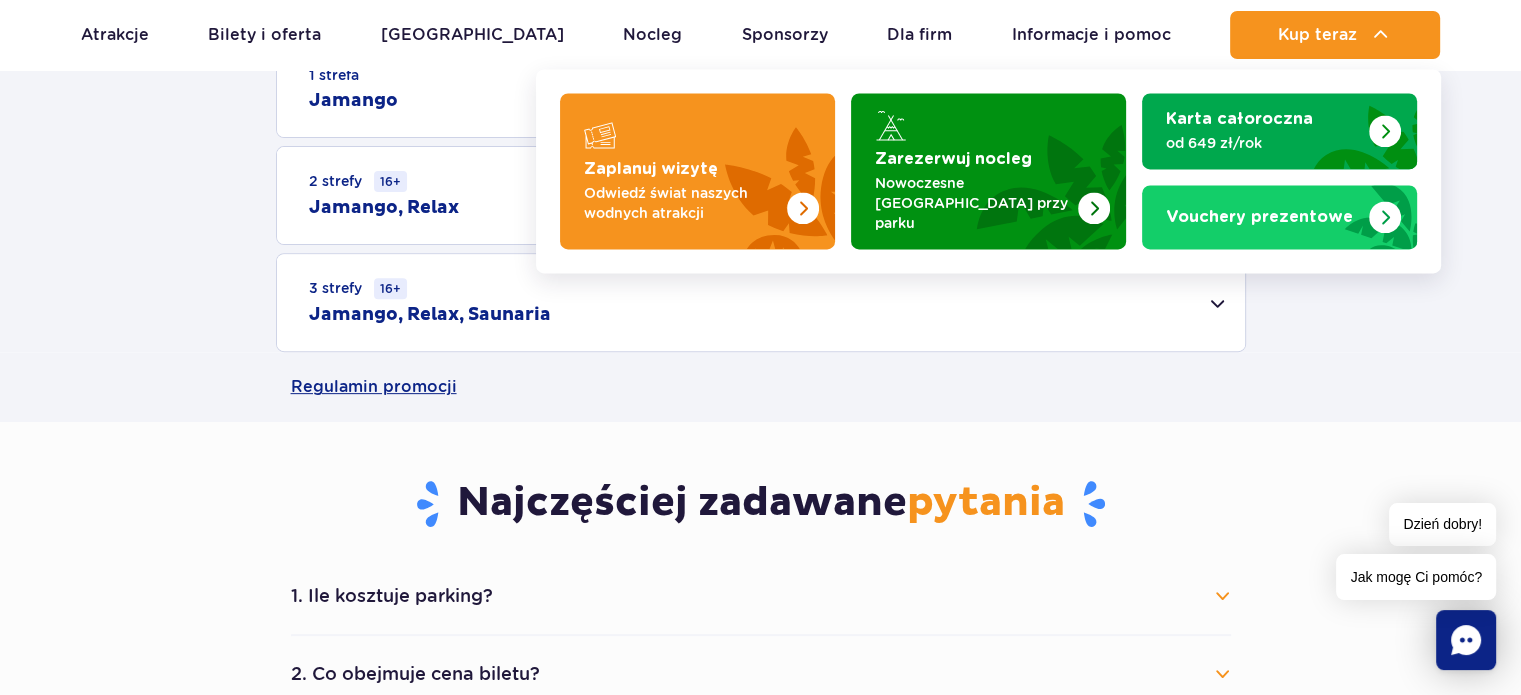 click on "Najczęściej zadawane  pytania
1. Ile kosztuje parking?
Parking kosztuje 25 zł za każdy rozpoczęty dzień kalendarzowy.  Posiadacze kart Unlimited i Unlimited+ mają 50% zniżki.  Parking jest bezpłatny dla posiadaczy kart Unlimited Blue/Red, Unlimited+ Blue/Red oraz gości Suntago Village.
2. Co obejmuje cena biletu?
Cena biletu obejmuje wejście do wybranych stref parku (Jamango, Relax, Saunaria). Cena nie obejmuje zabiegów w Wellness & SPA, oraz produktów sprzedawanych w restauracjach i sklepach." at bounding box center (760, 648) 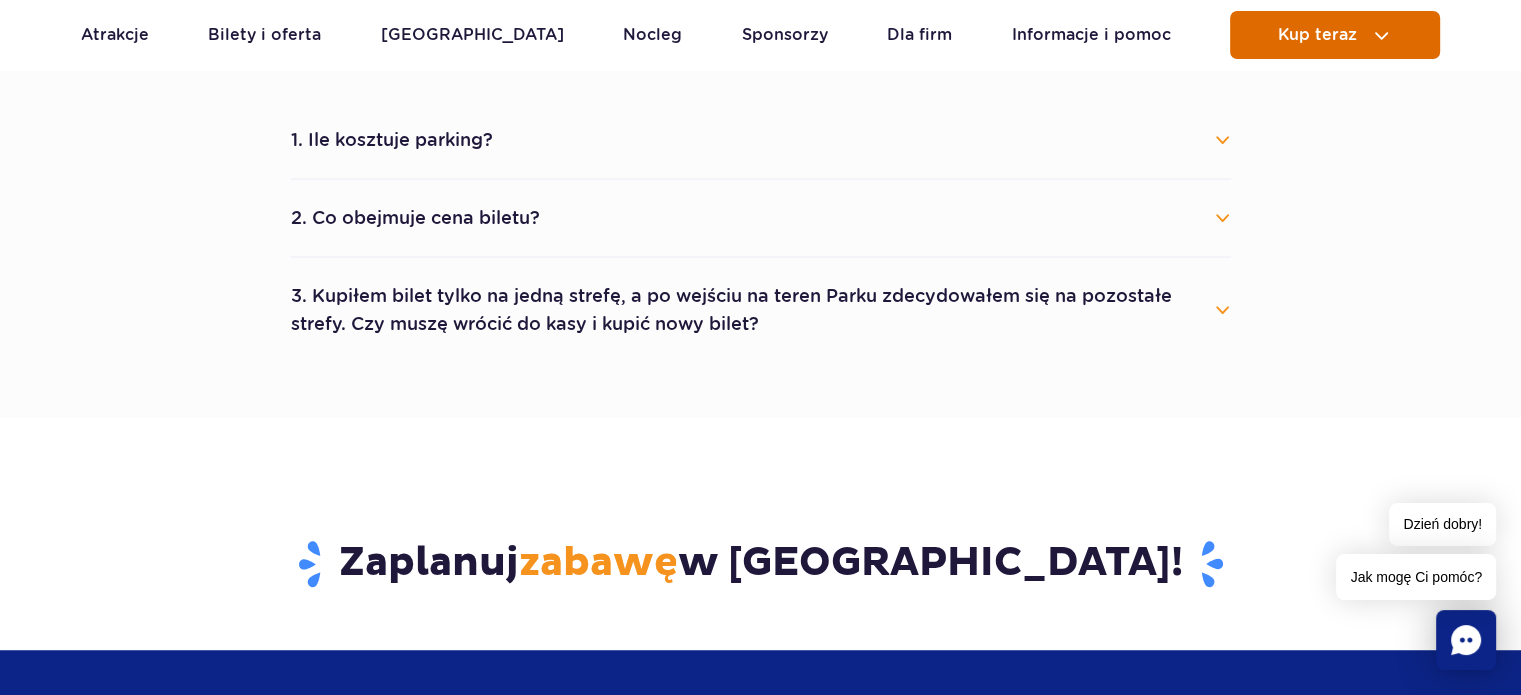 scroll, scrollTop: 1000, scrollLeft: 0, axis: vertical 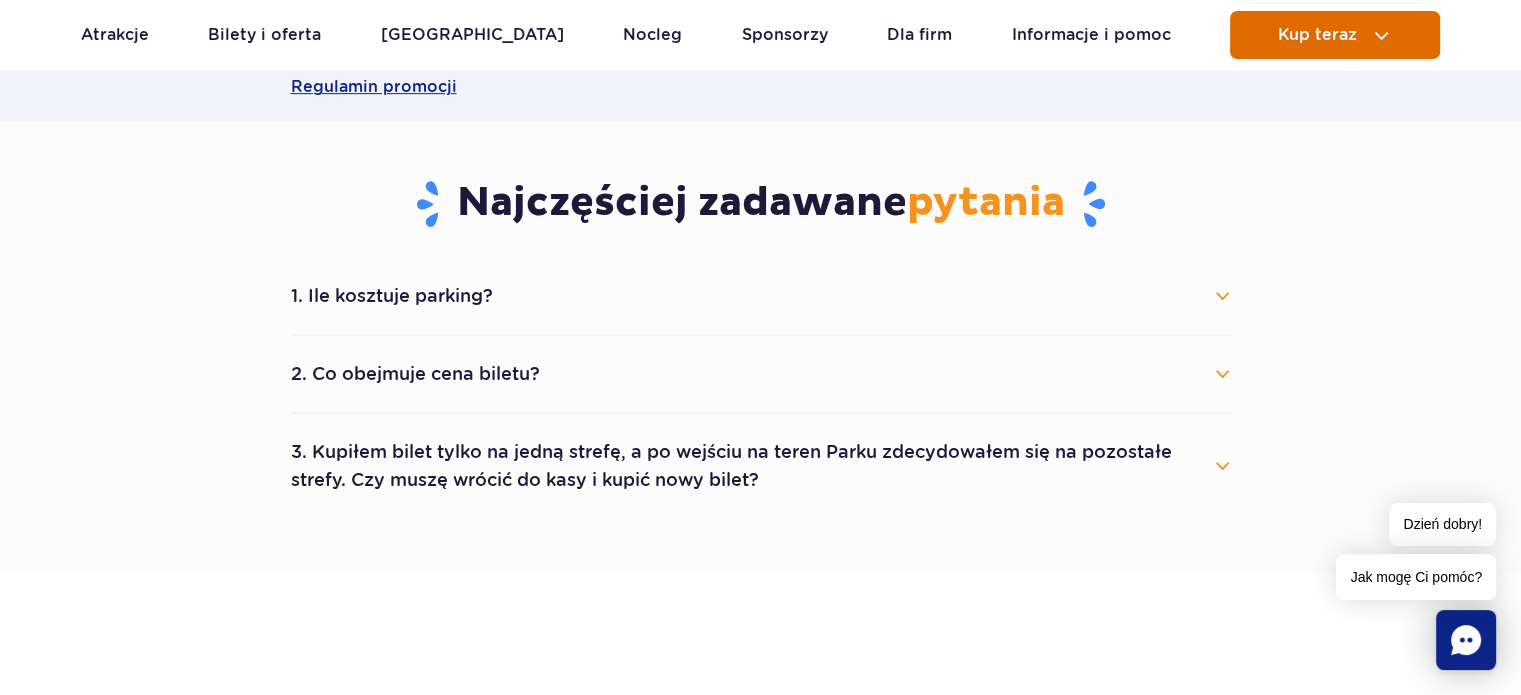 click on "Kup teraz" at bounding box center [1317, 35] 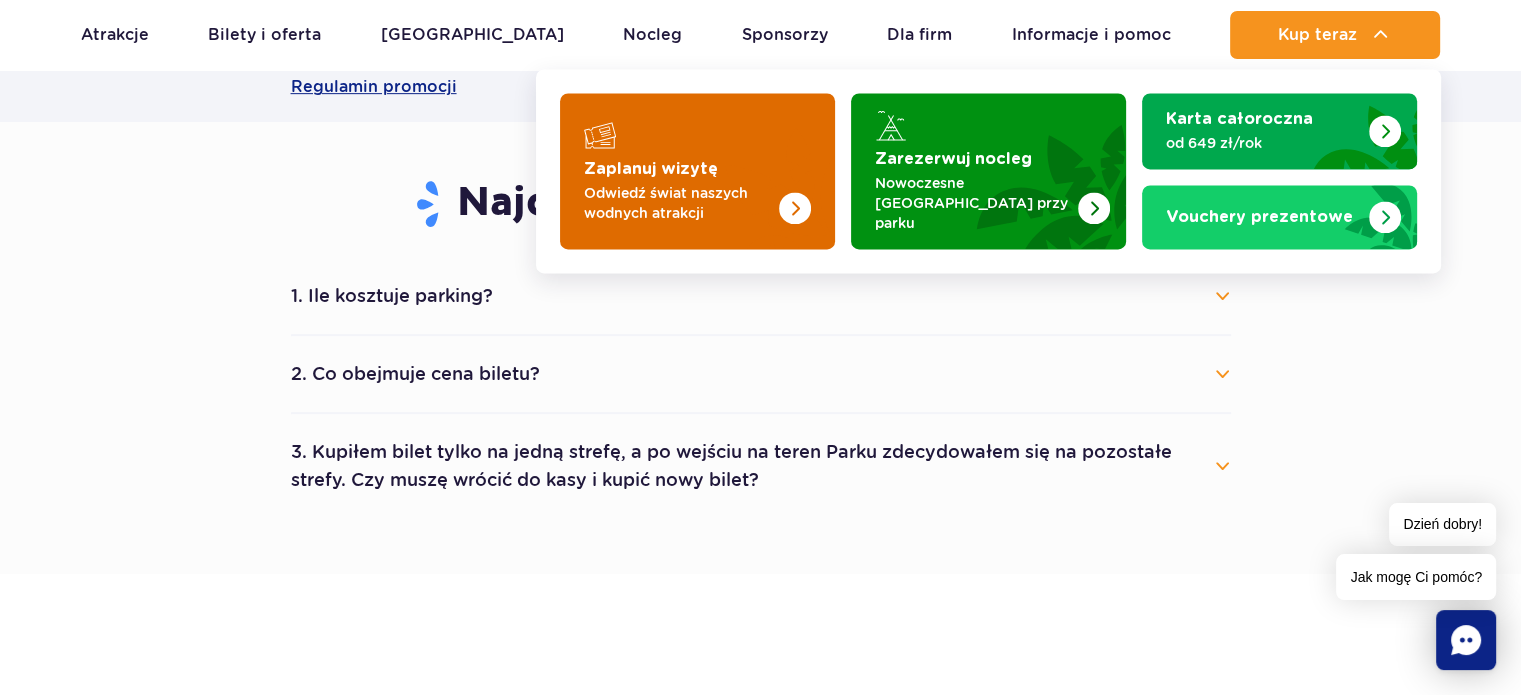 click at bounding box center [697, 171] 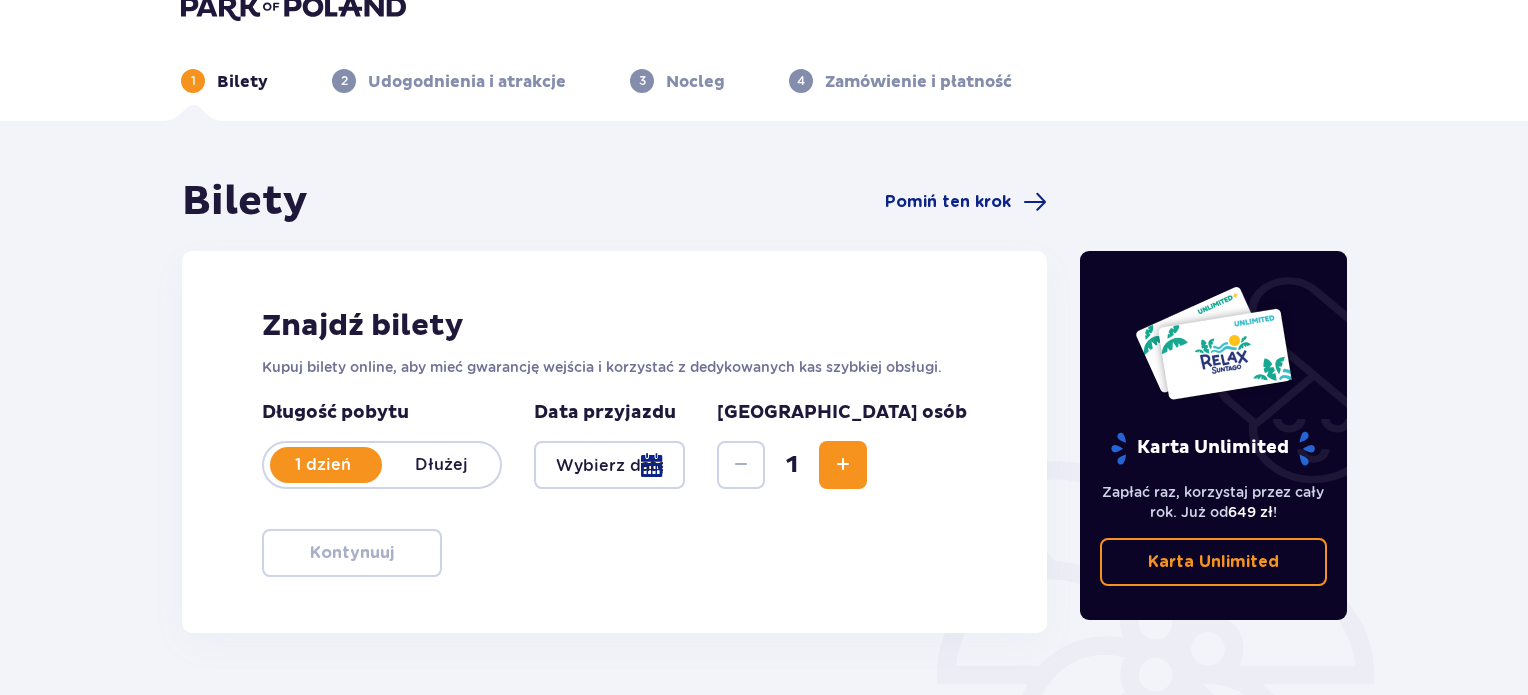 scroll, scrollTop: 0, scrollLeft: 0, axis: both 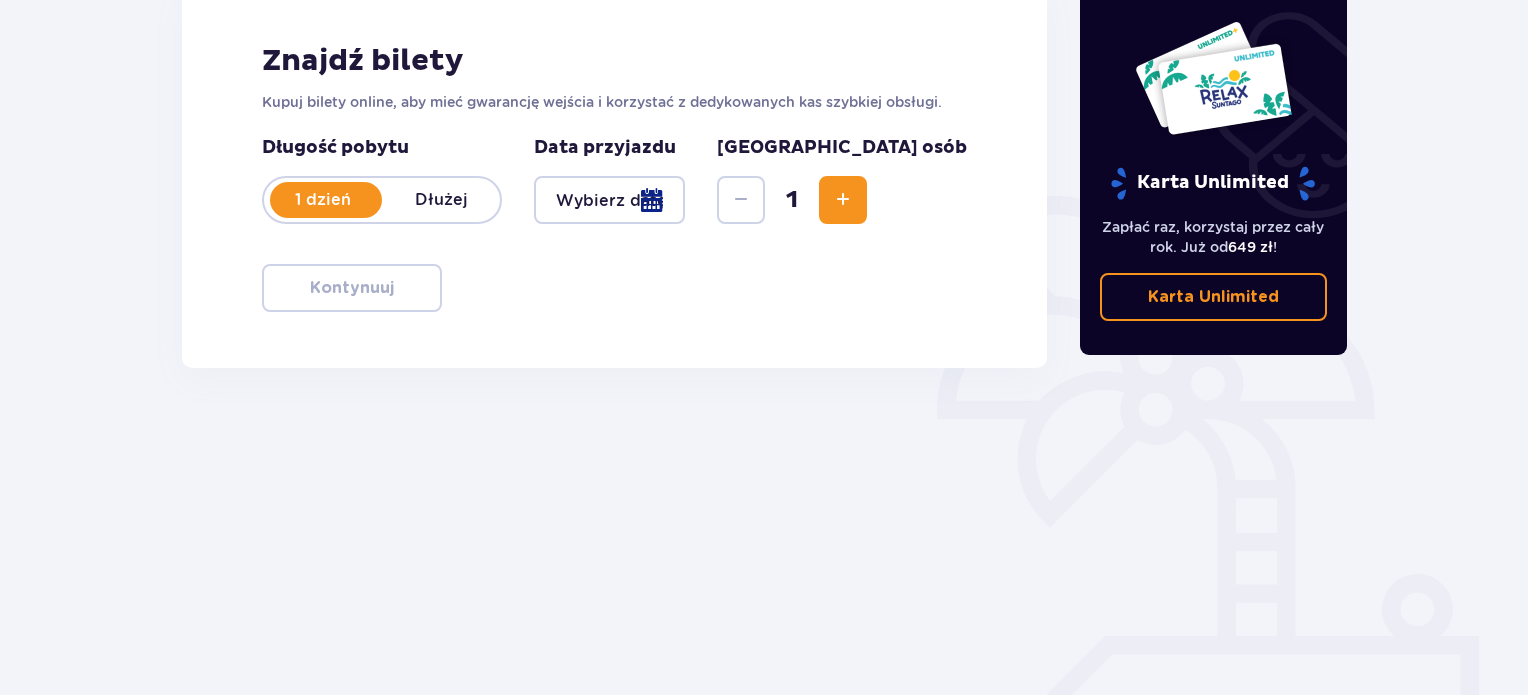 click at bounding box center [609, 200] 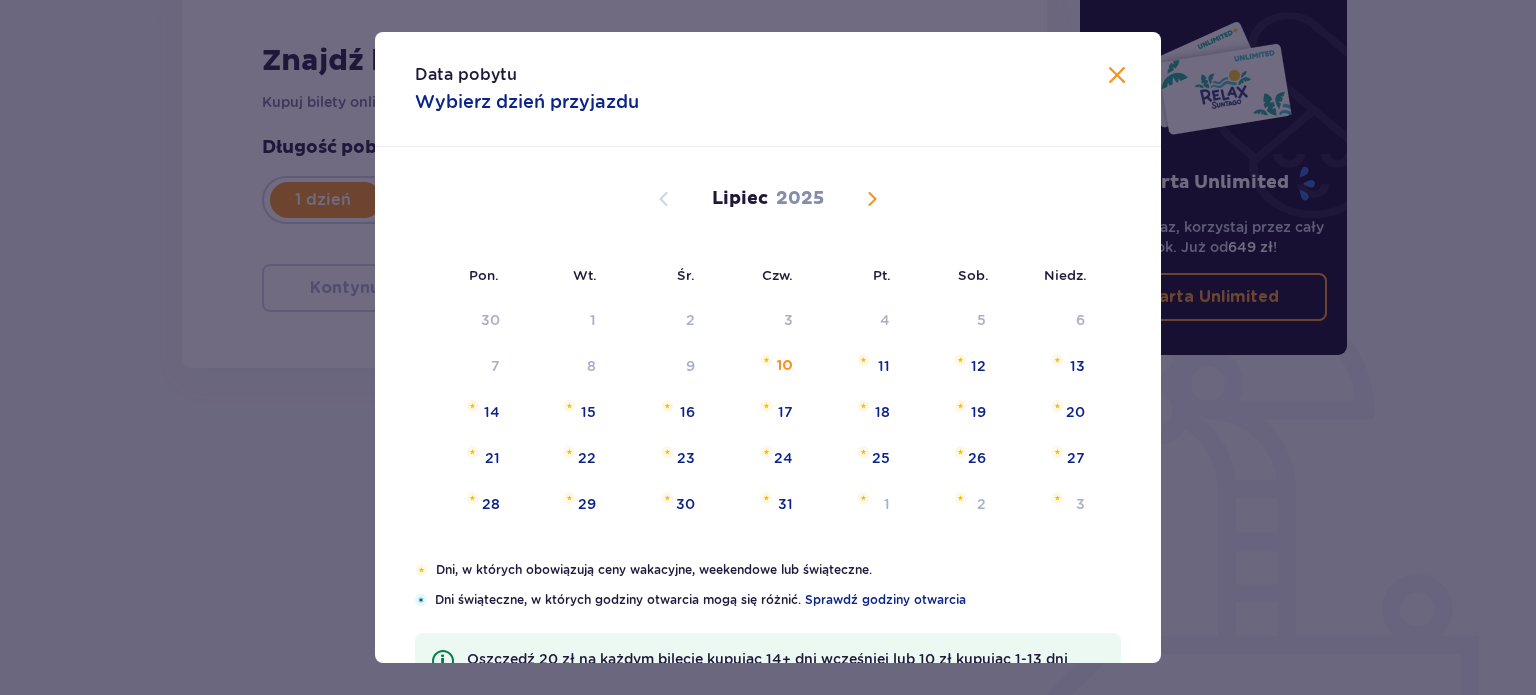 click at bounding box center [1117, 76] 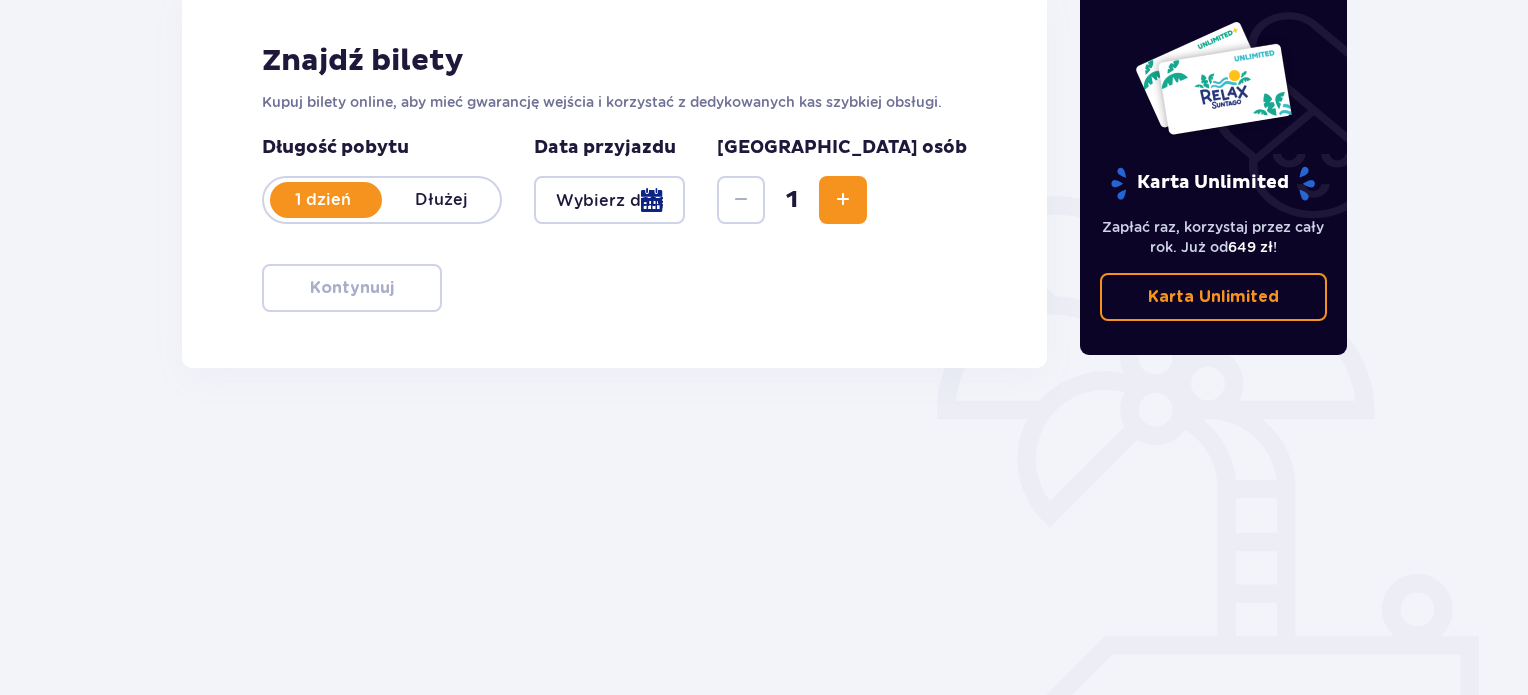 click at bounding box center [843, 200] 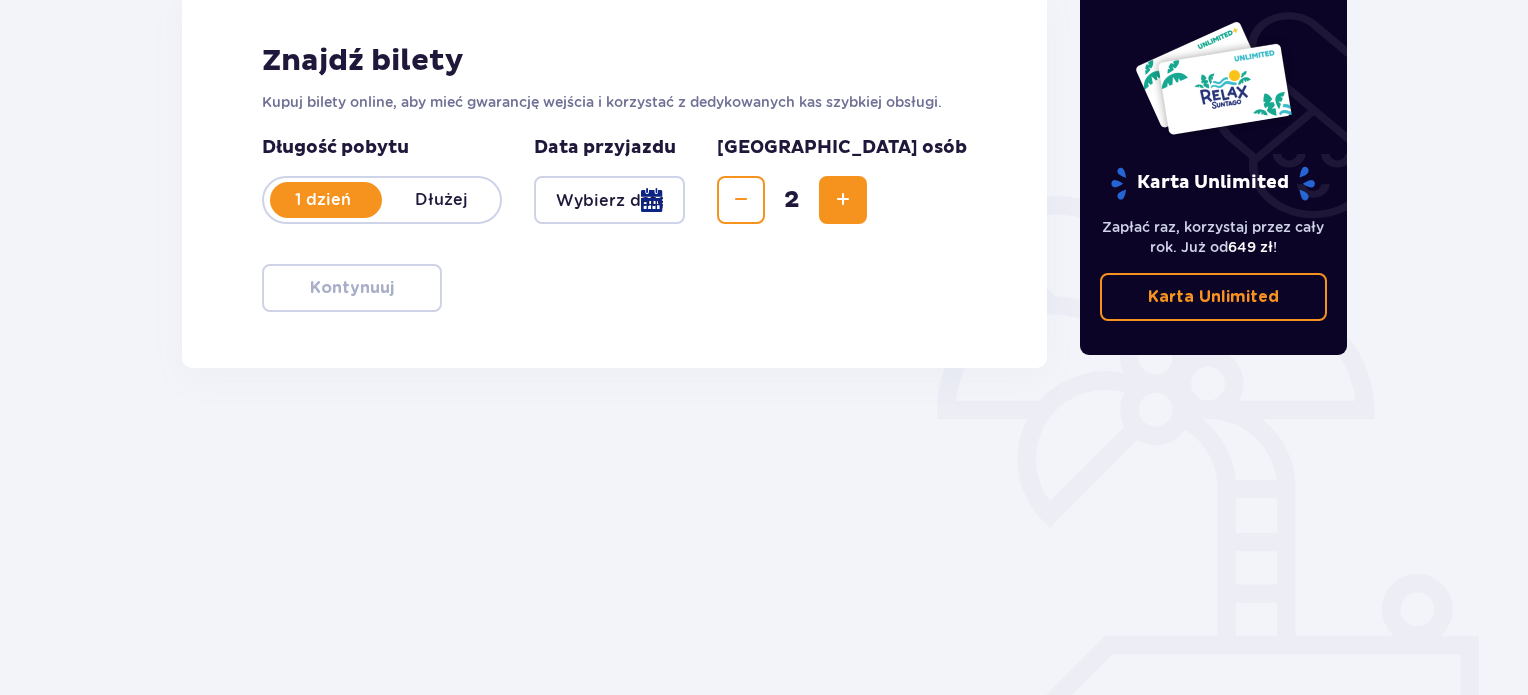click at bounding box center (843, 200) 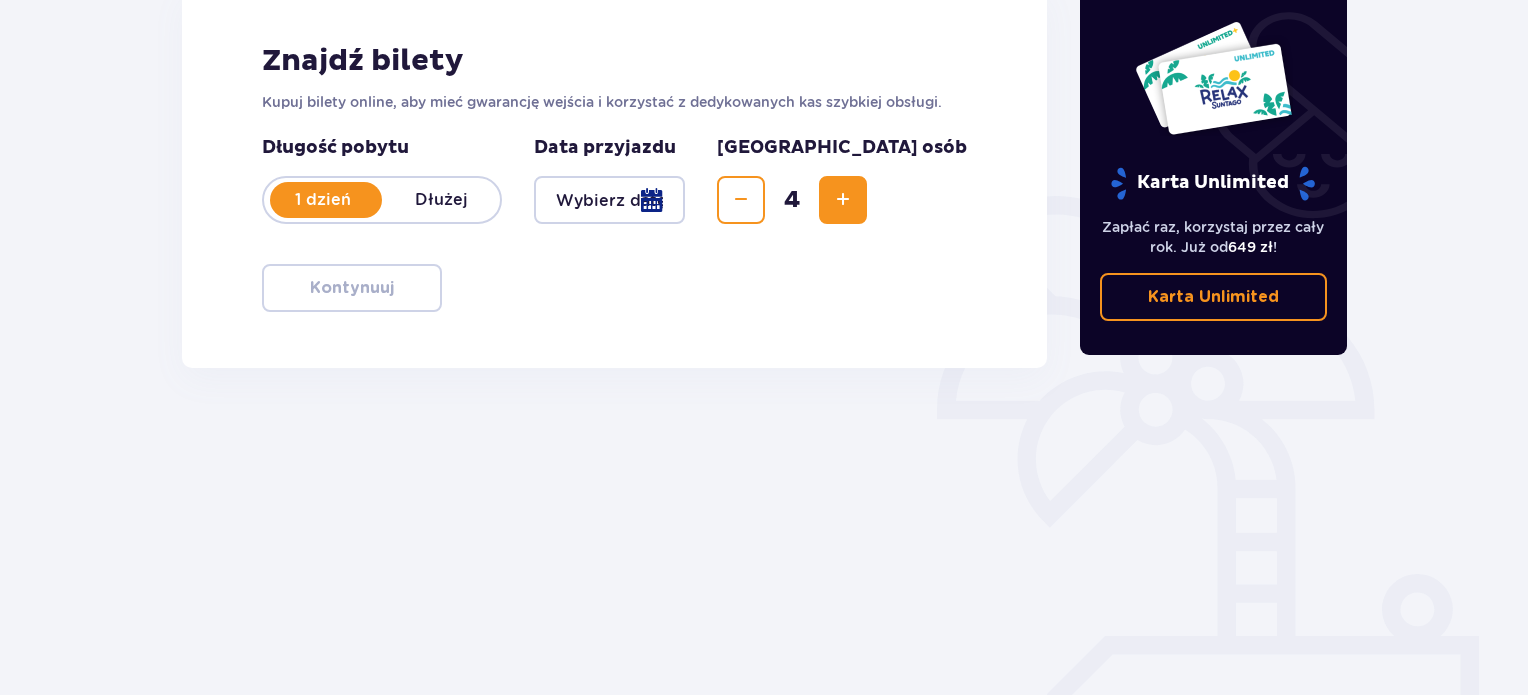 click at bounding box center [609, 200] 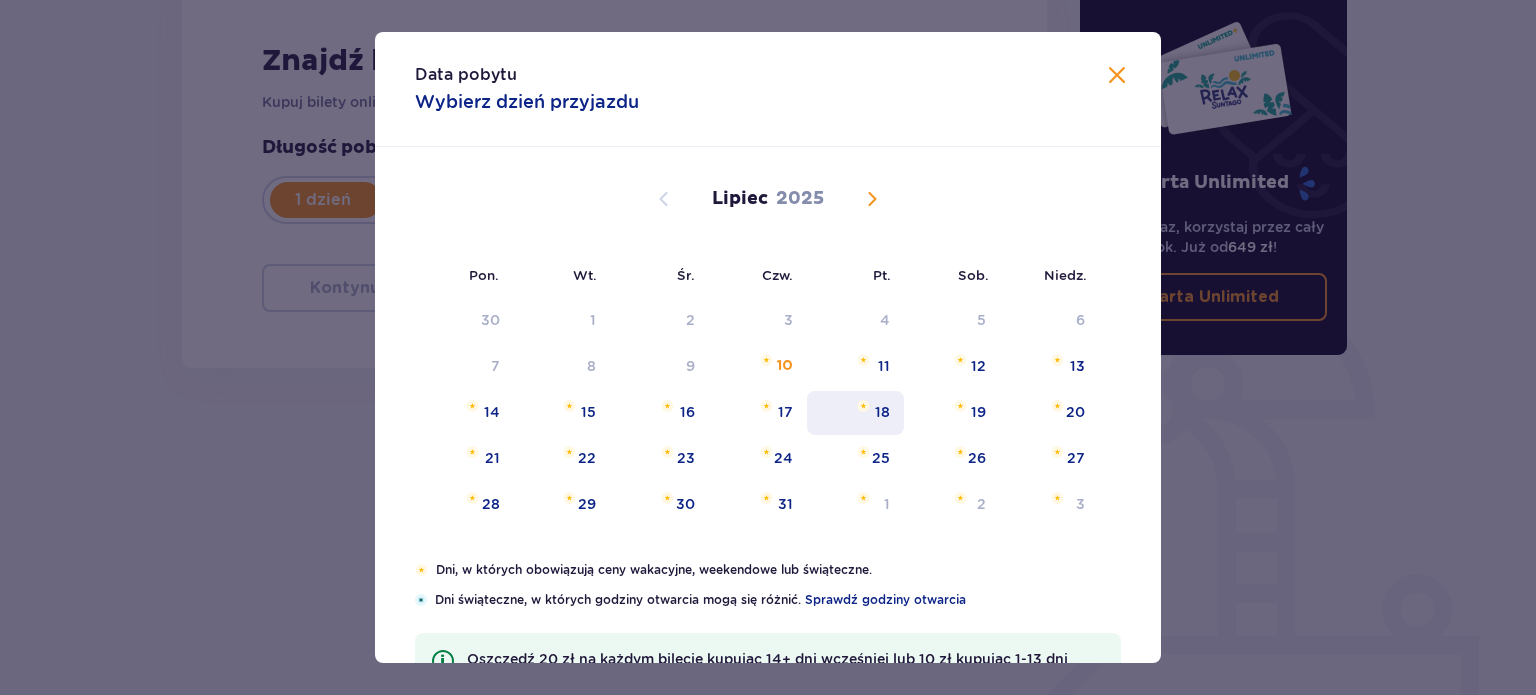 click on "18" at bounding box center (882, 412) 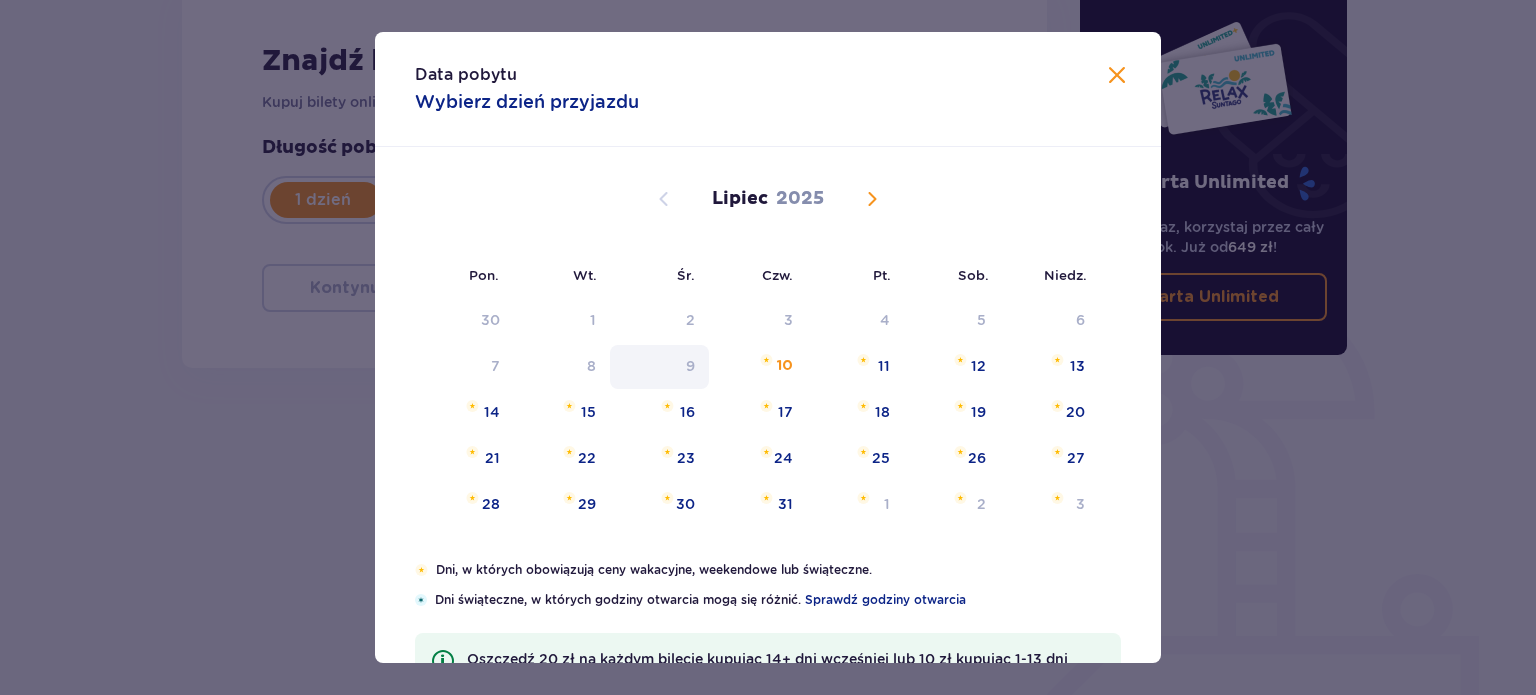 type on "[DATE]" 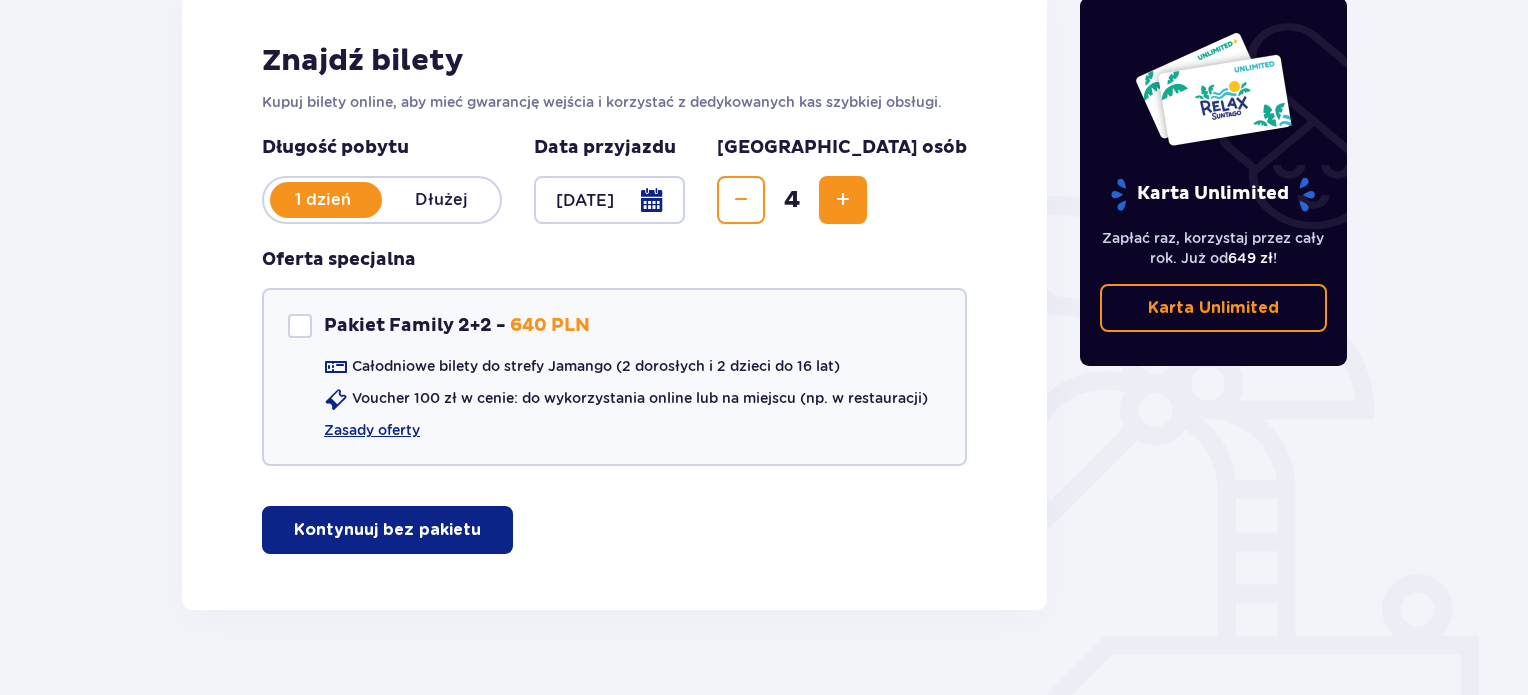 click on "Kontynuuj bez pakietu" at bounding box center [387, 530] 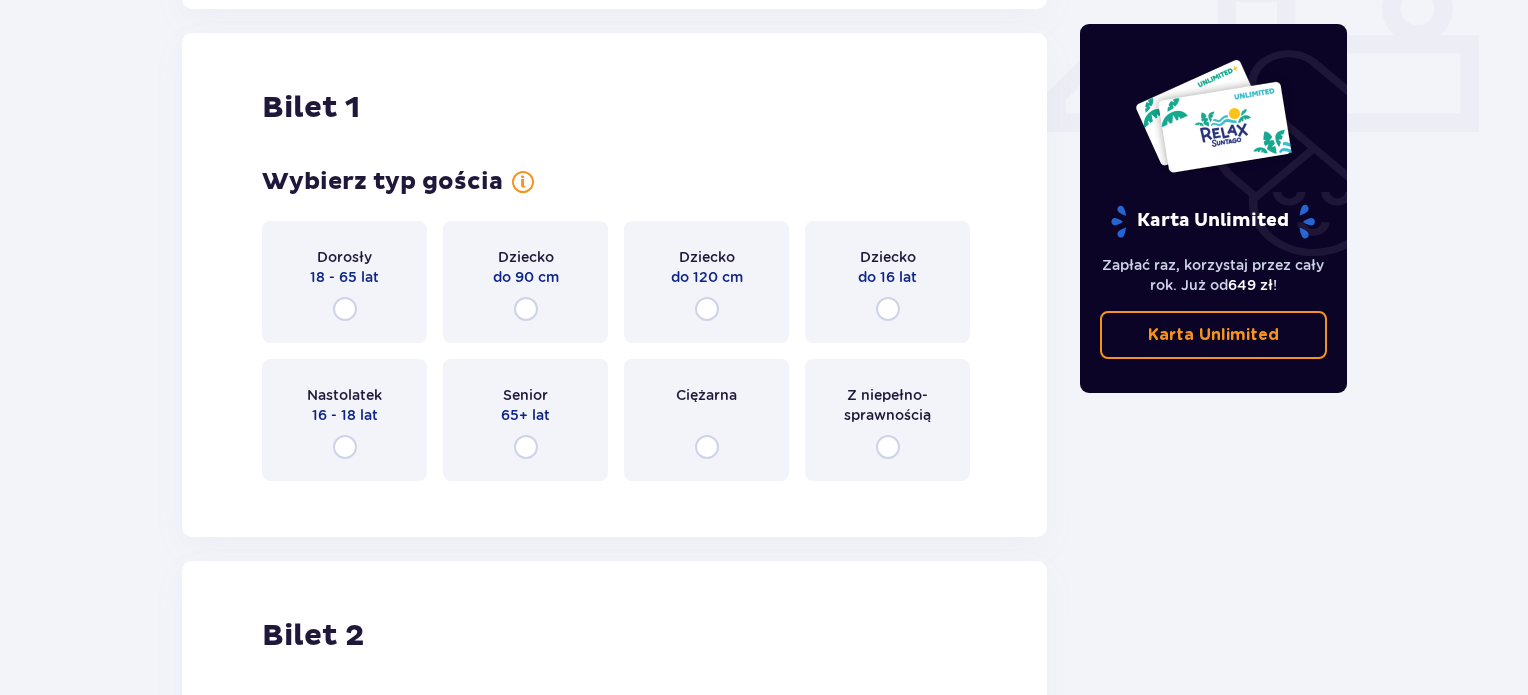 scroll, scrollTop: 909, scrollLeft: 0, axis: vertical 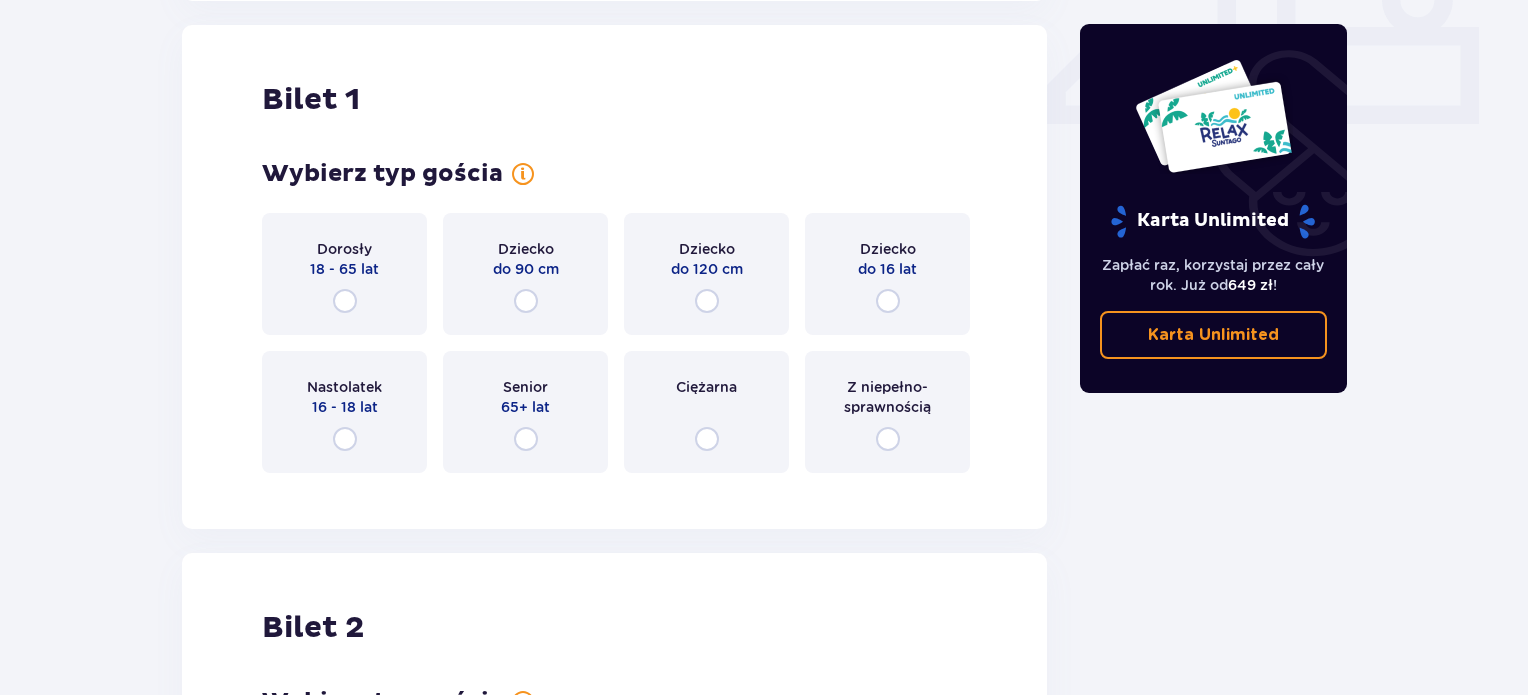 click on "Dziecko do 16 lat" at bounding box center (887, 274) 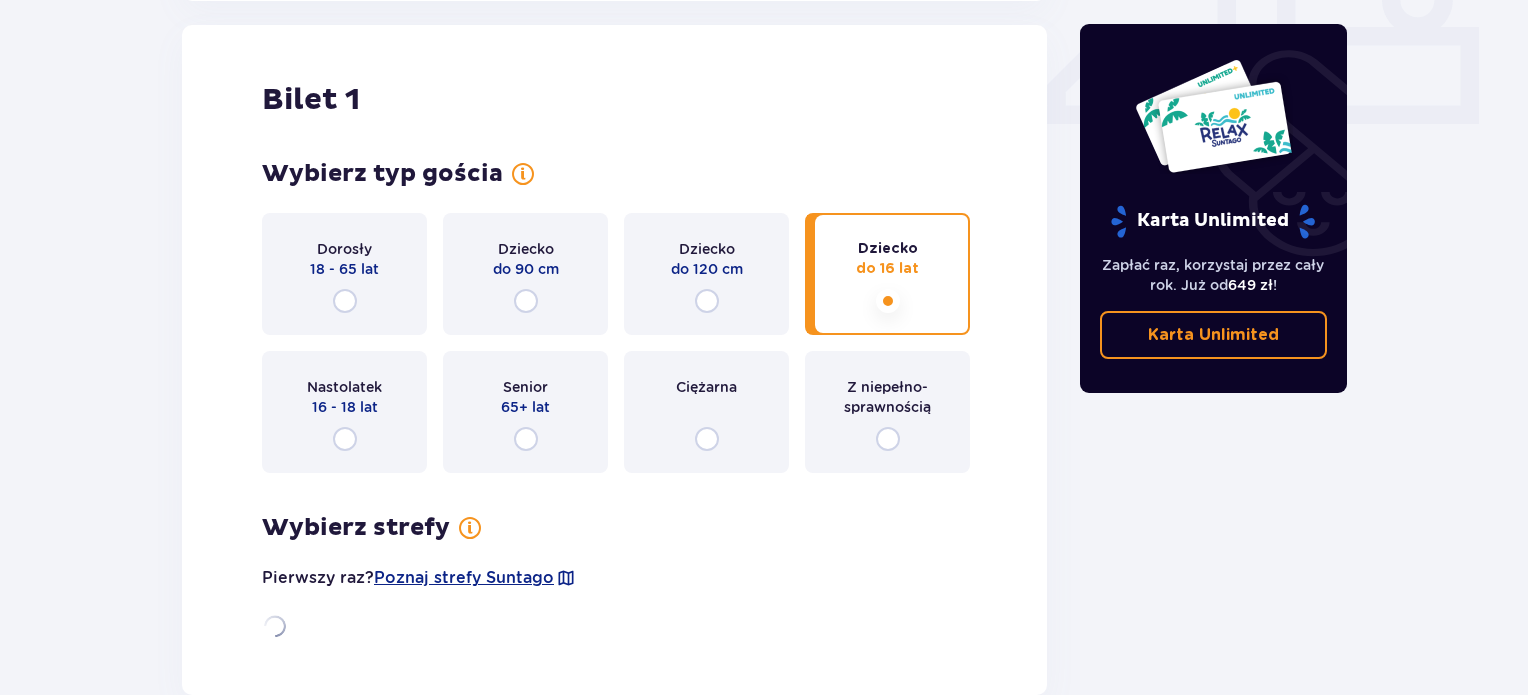 click at bounding box center (888, 301) 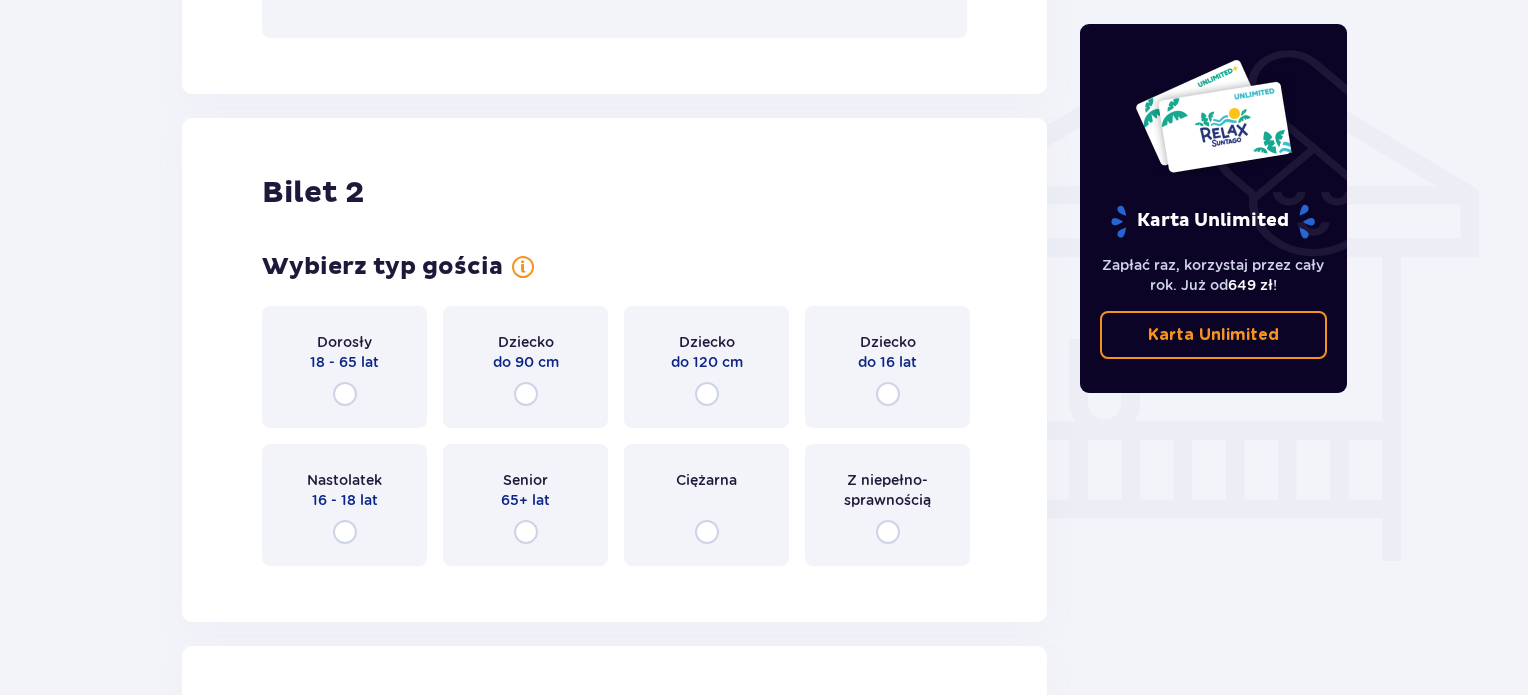 scroll, scrollTop: 1597, scrollLeft: 0, axis: vertical 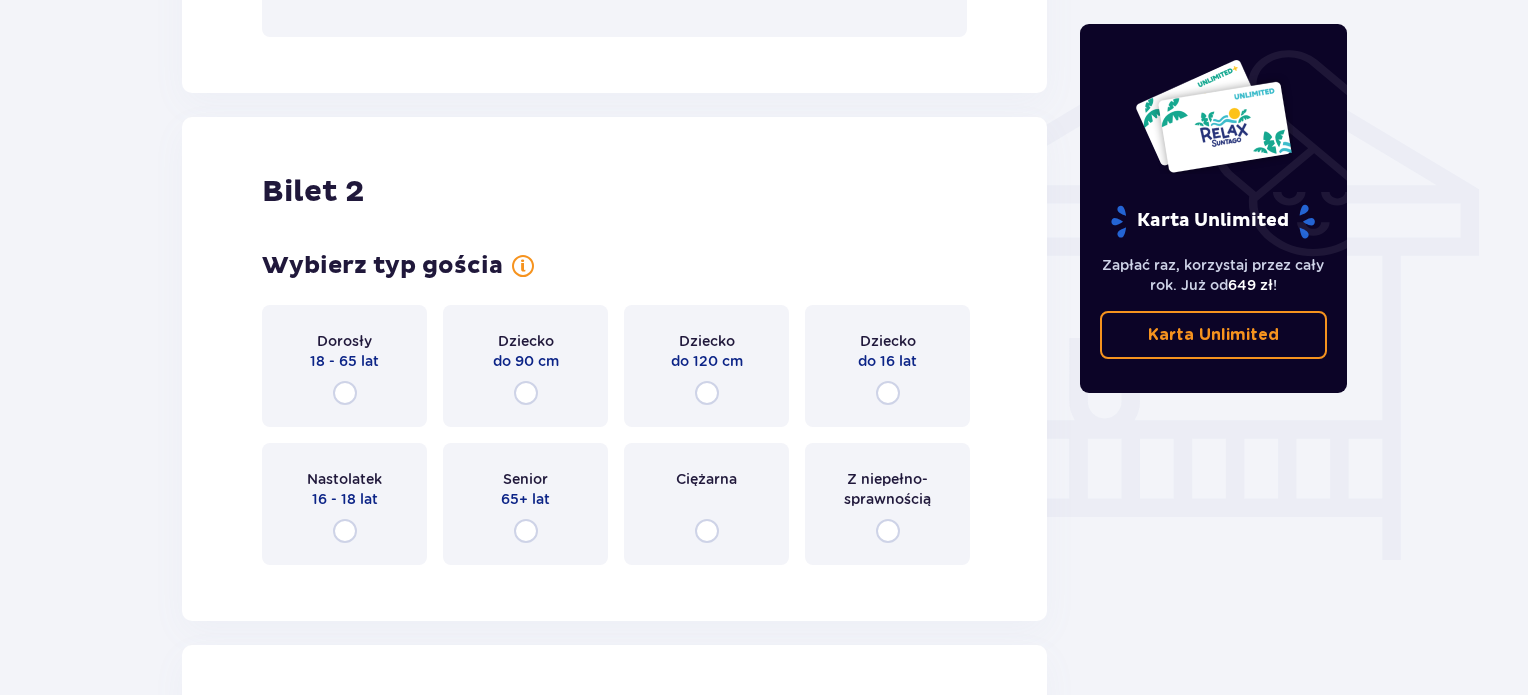 click on "Nastolatek 16 - 18 lat" at bounding box center (344, 504) 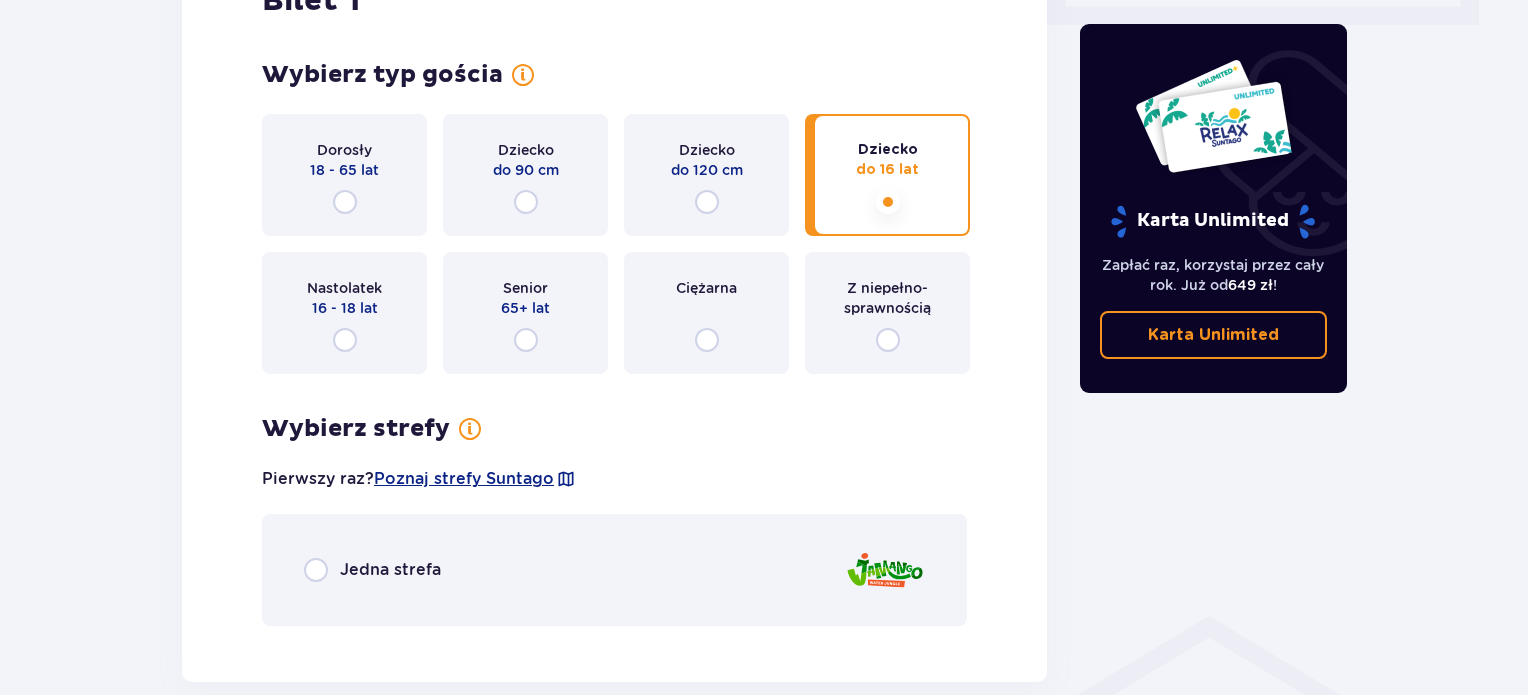 scroll, scrollTop: 1177, scrollLeft: 0, axis: vertical 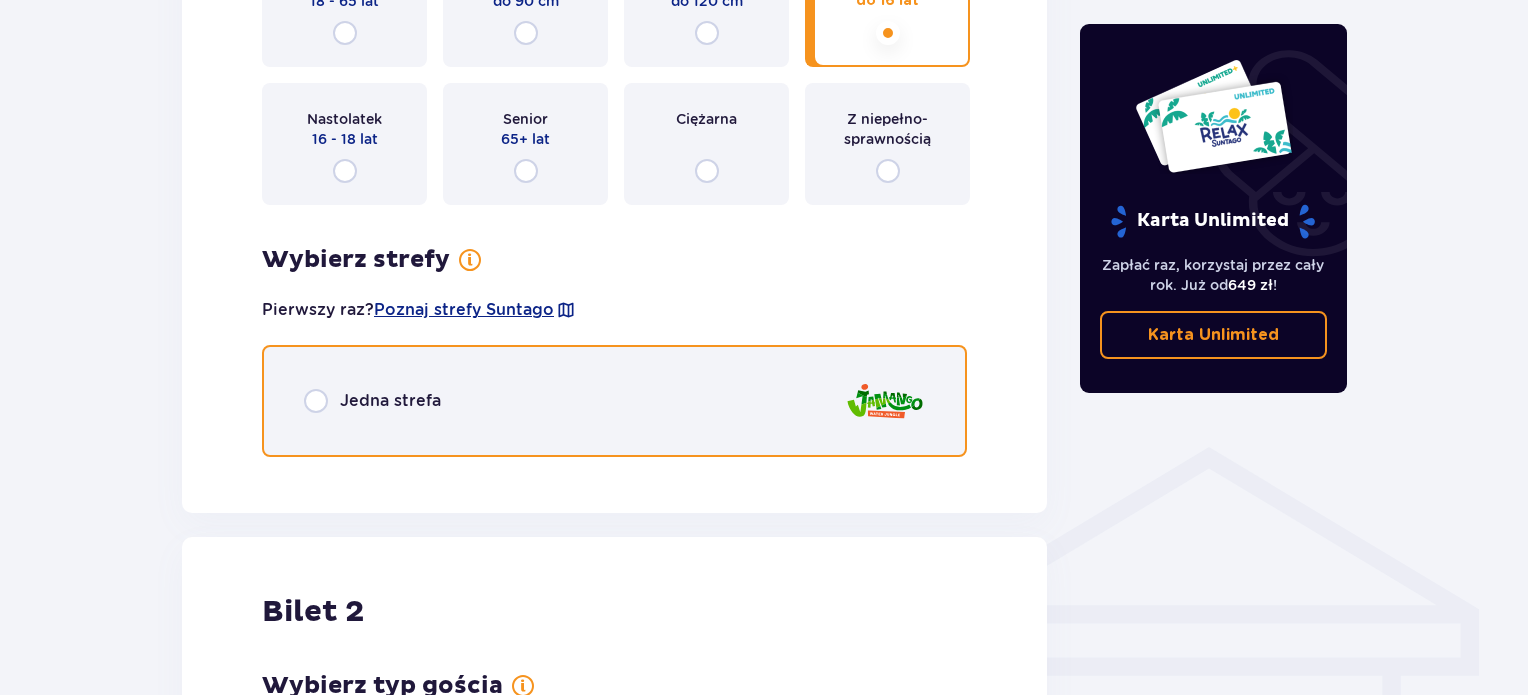 click at bounding box center (316, 401) 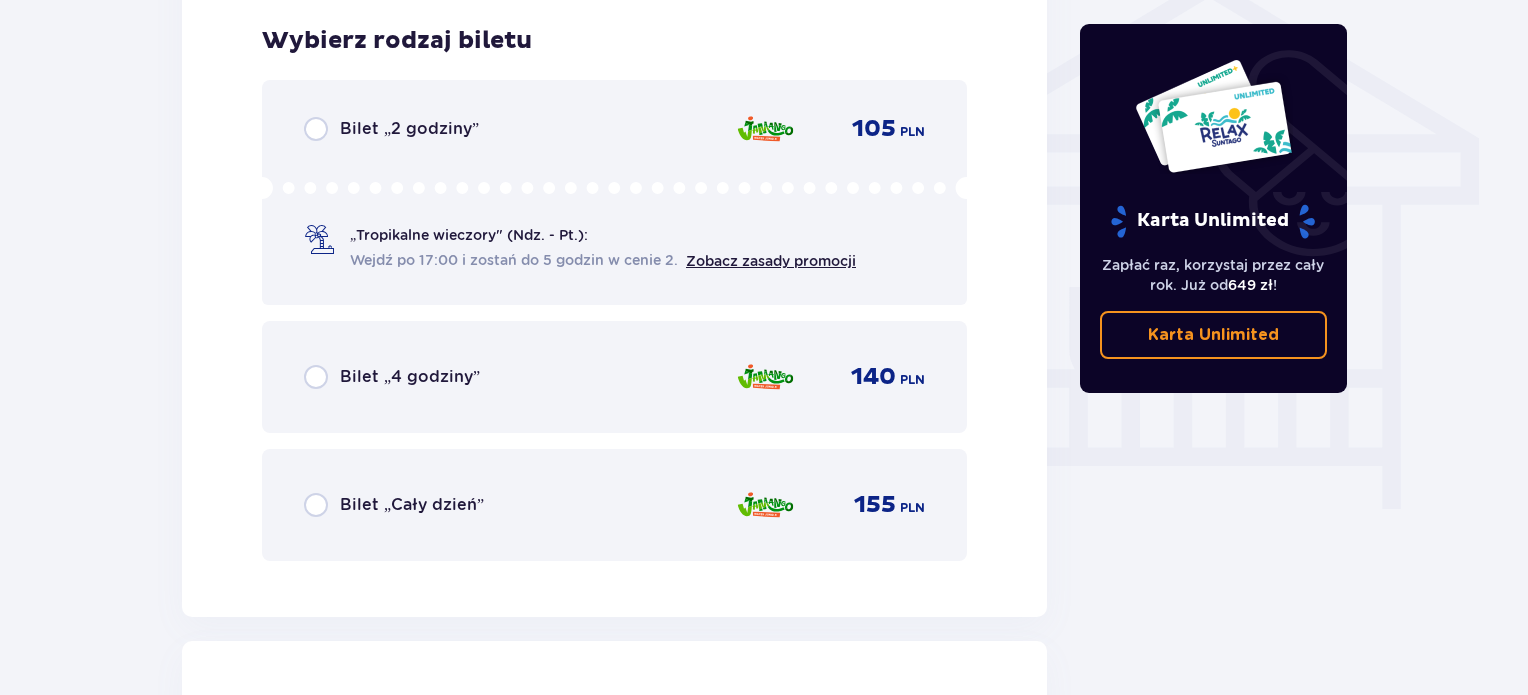 scroll, scrollTop: 1649, scrollLeft: 0, axis: vertical 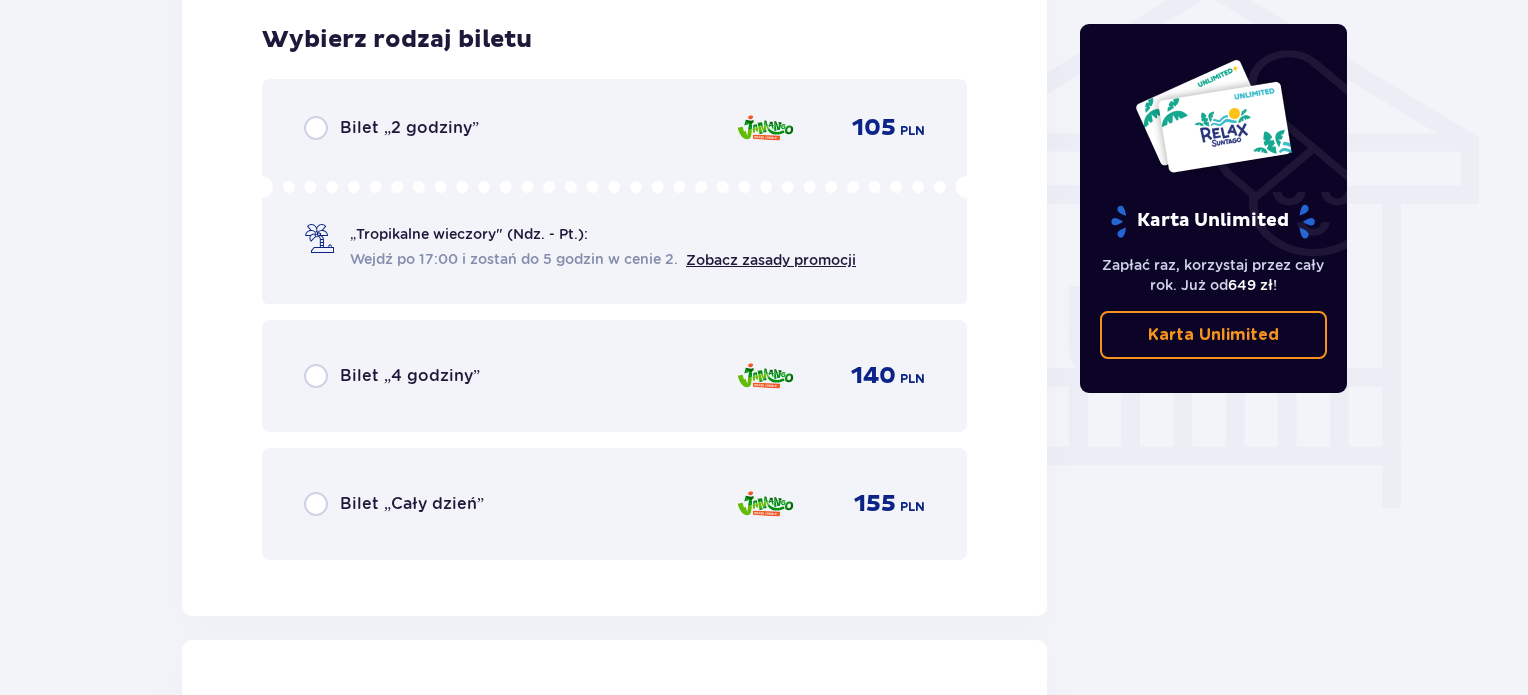 click on "Bilet „Cały dzień” 155 PLN" at bounding box center [614, 504] 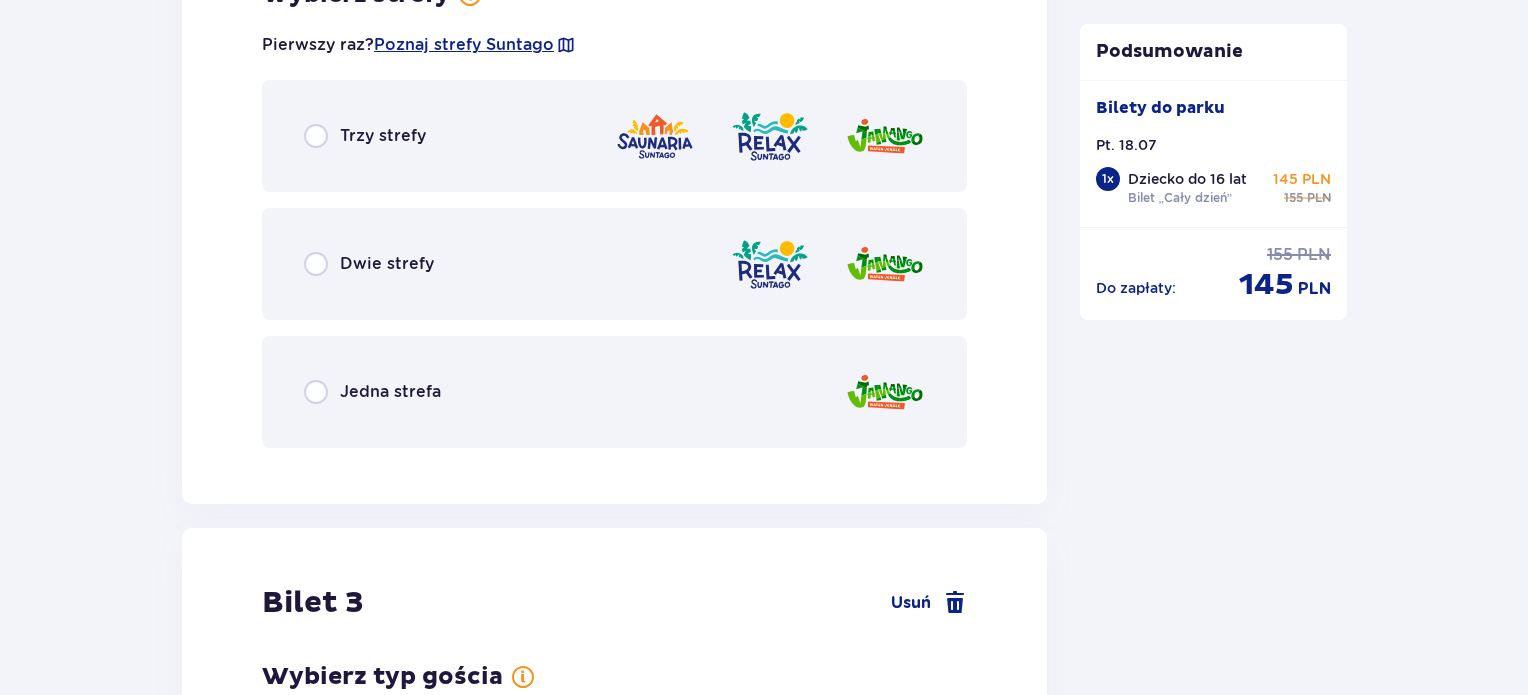 scroll, scrollTop: 2763, scrollLeft: 0, axis: vertical 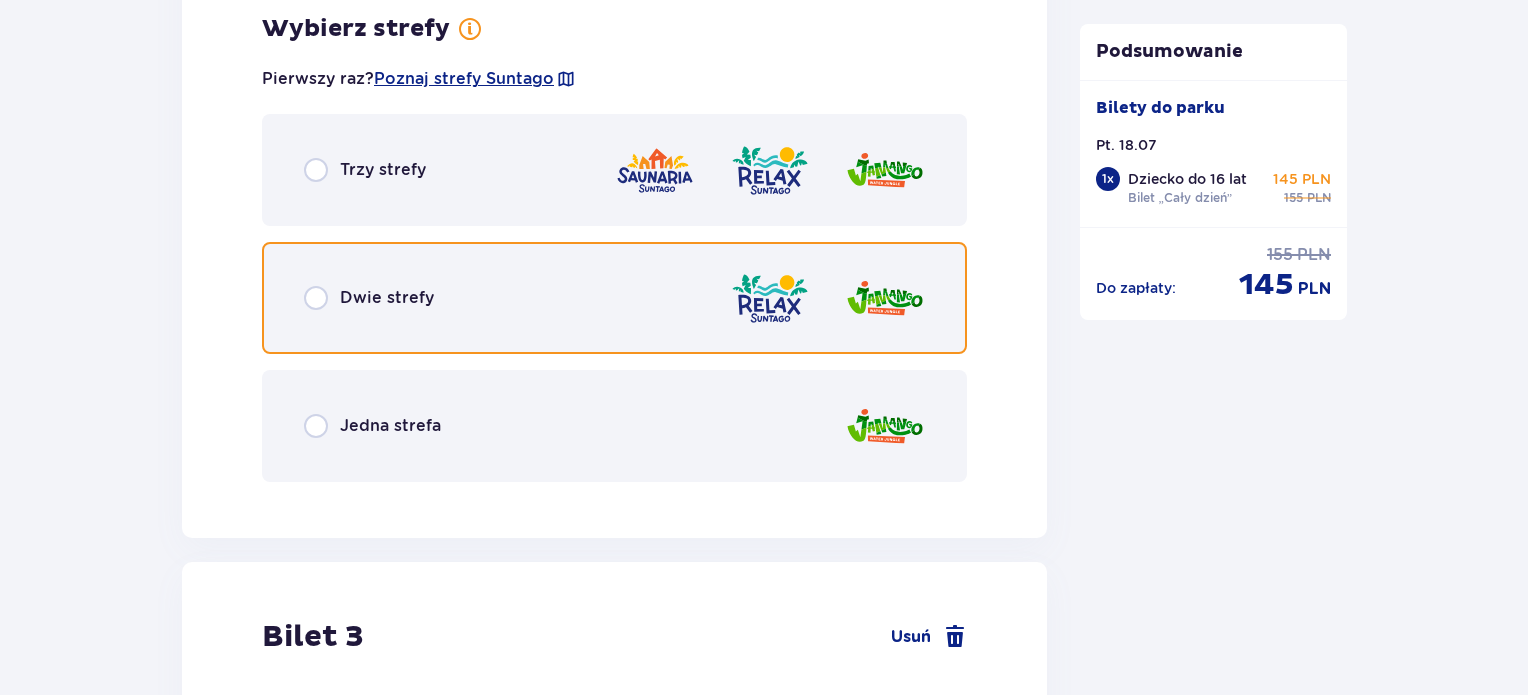 click at bounding box center (316, 298) 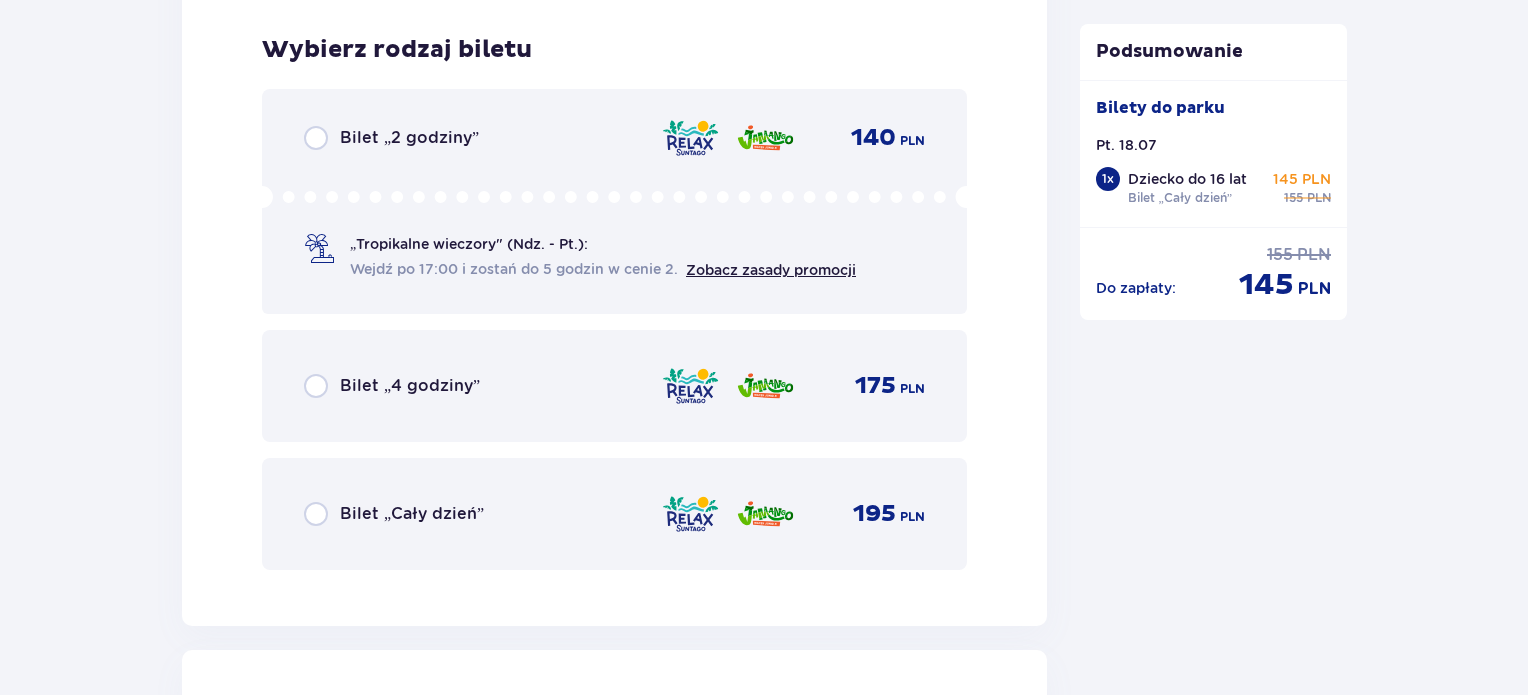 scroll, scrollTop: 3259, scrollLeft: 0, axis: vertical 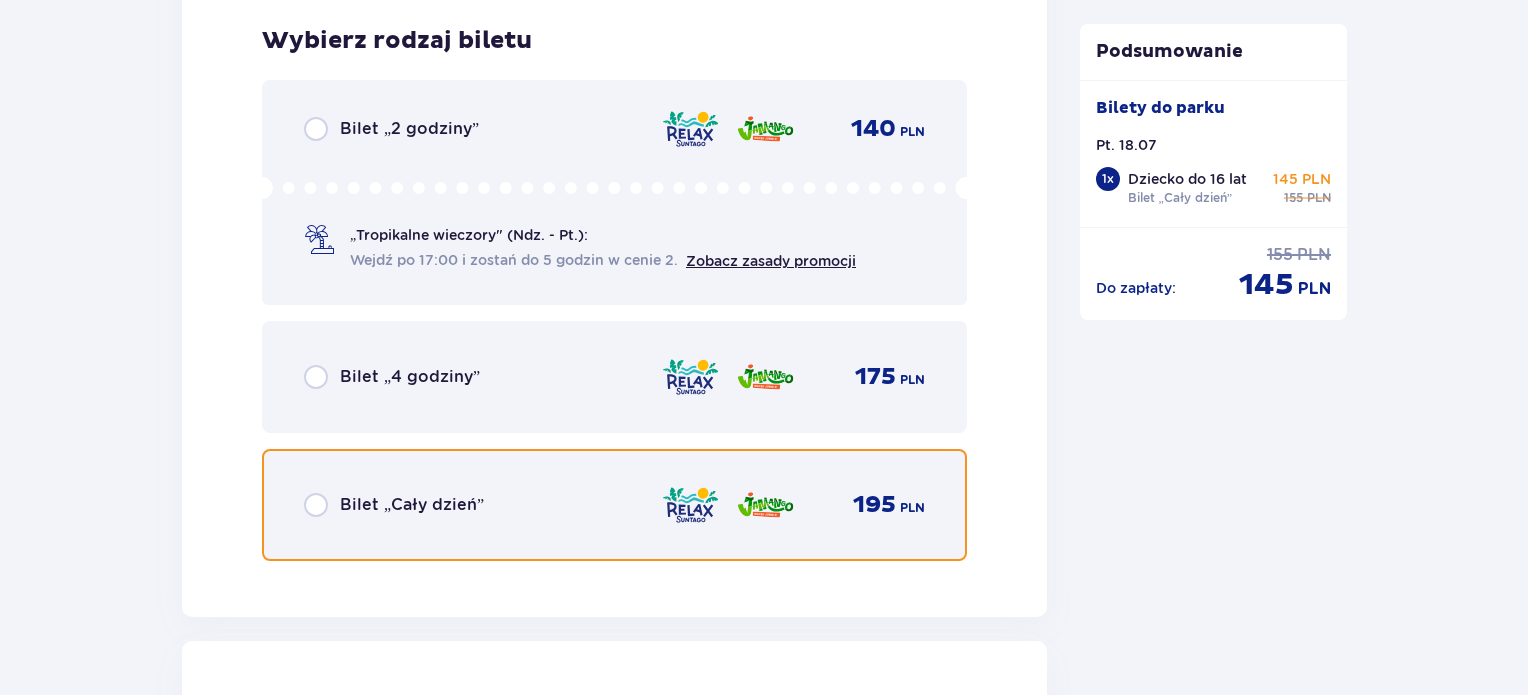 click at bounding box center (316, 505) 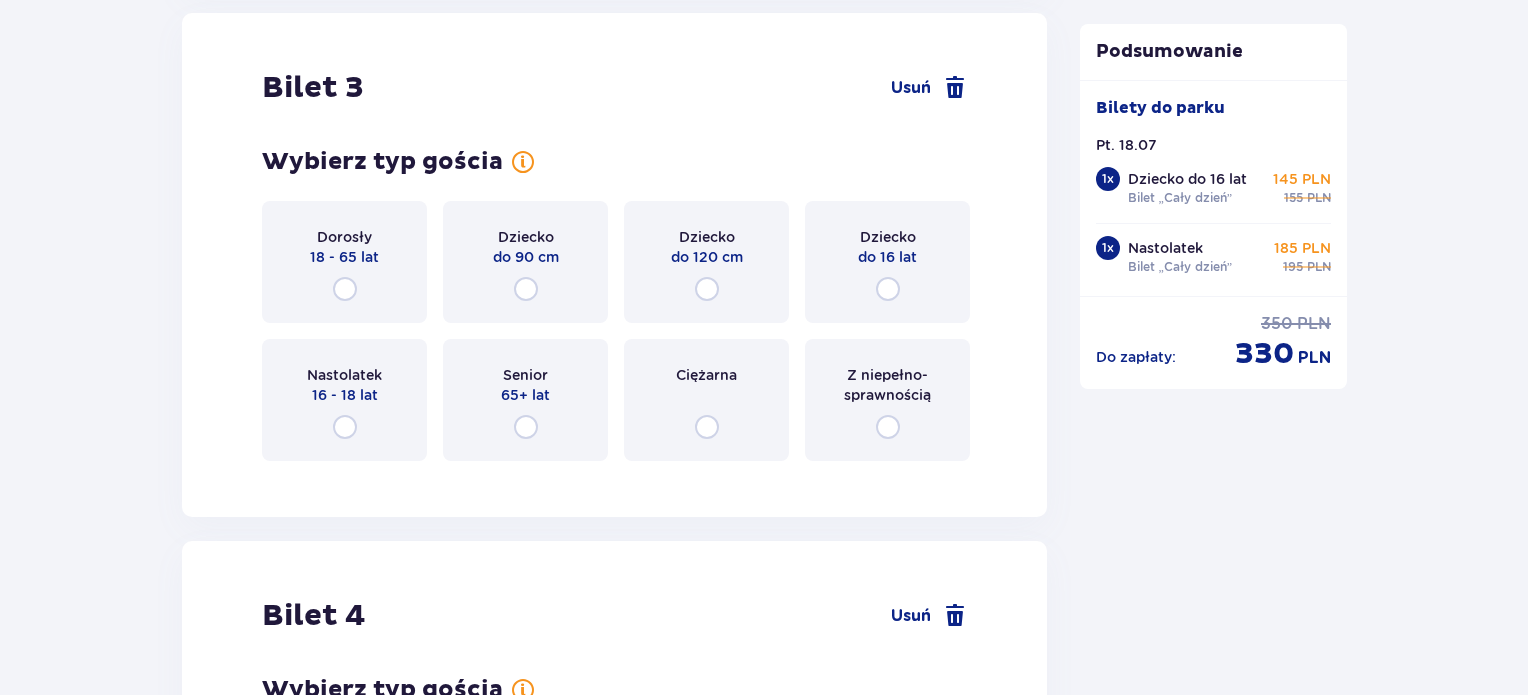scroll, scrollTop: 3801, scrollLeft: 0, axis: vertical 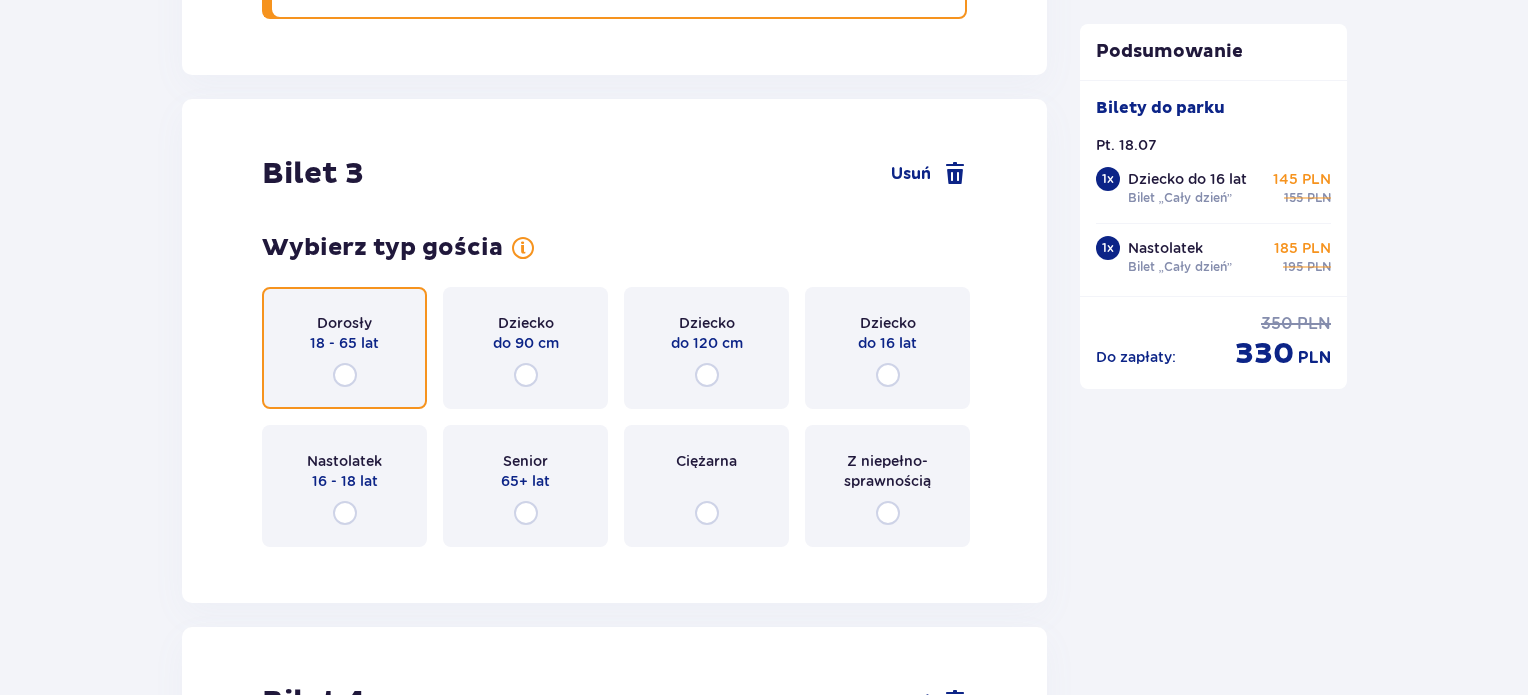 click at bounding box center [345, 375] 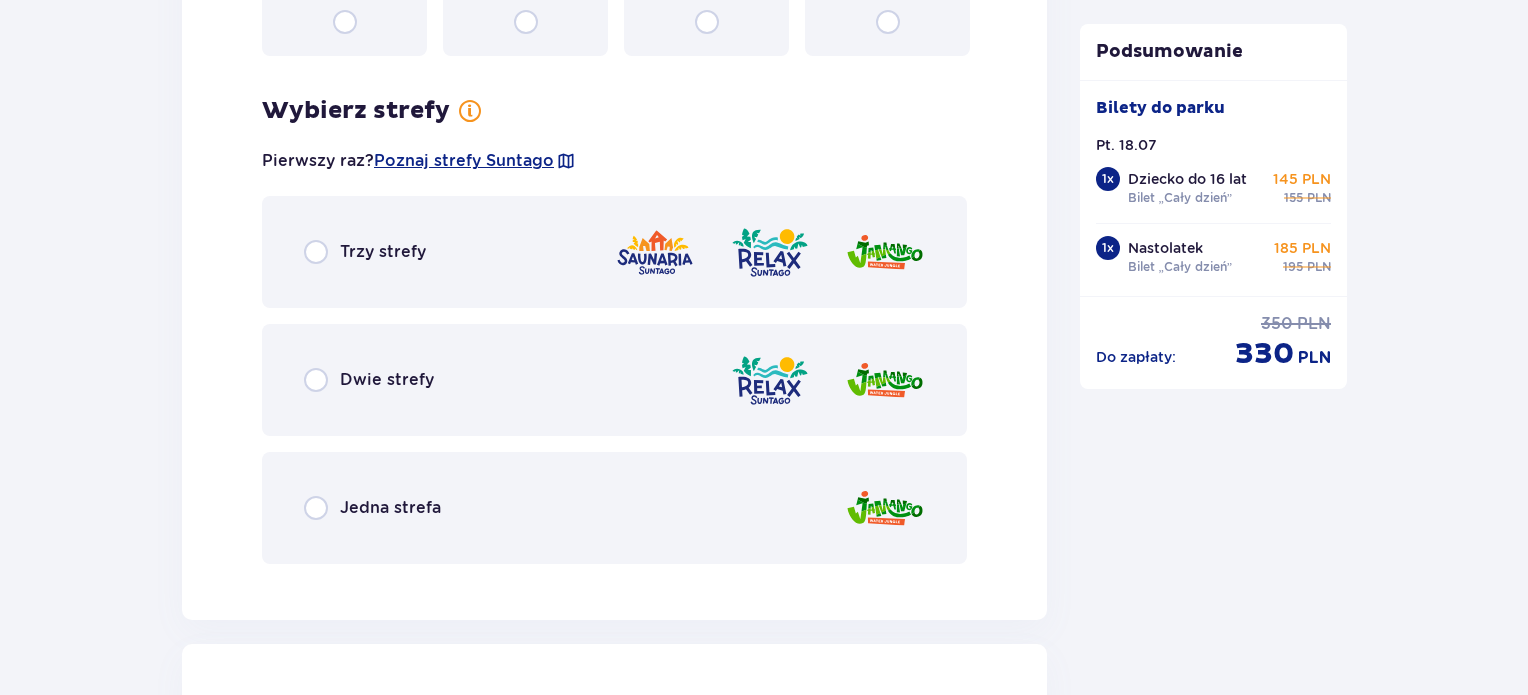 scroll, scrollTop: 4361, scrollLeft: 0, axis: vertical 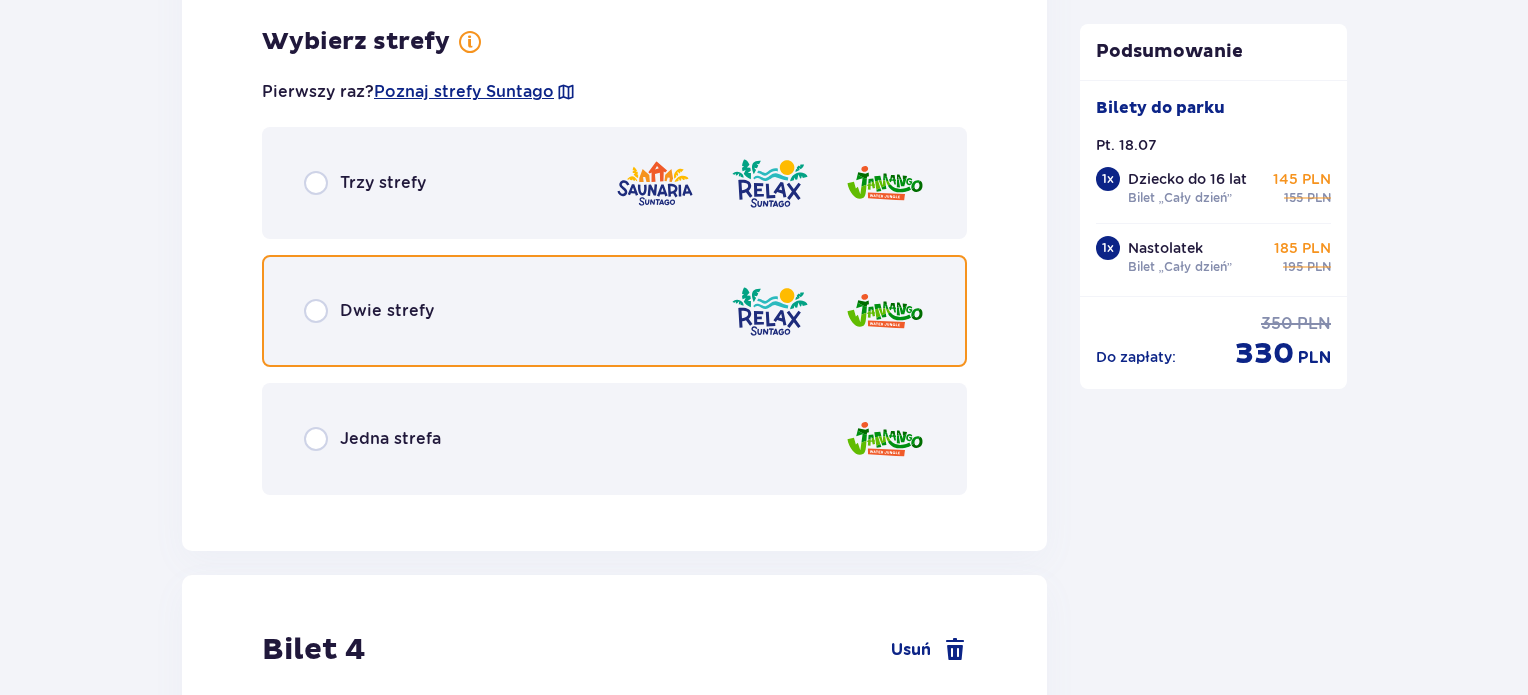 click at bounding box center (316, 311) 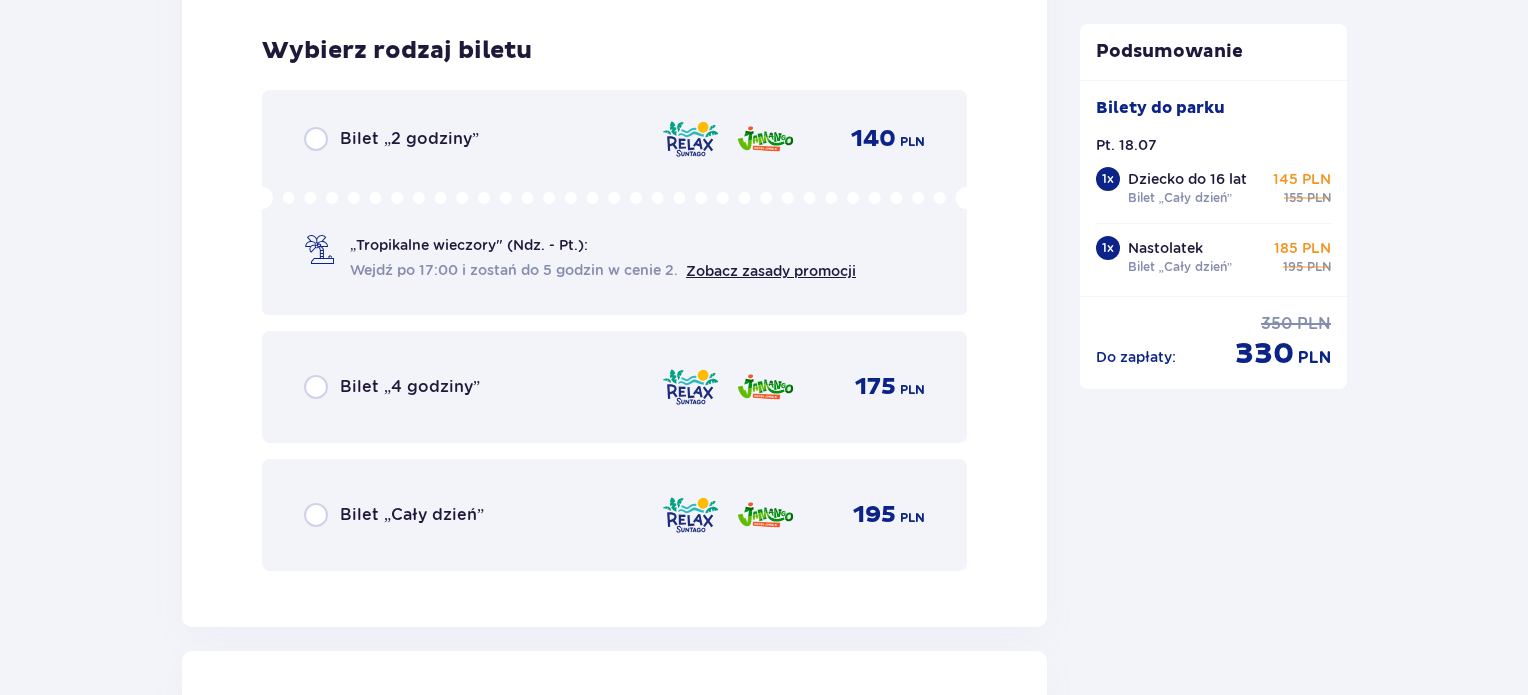 scroll, scrollTop: 4869, scrollLeft: 0, axis: vertical 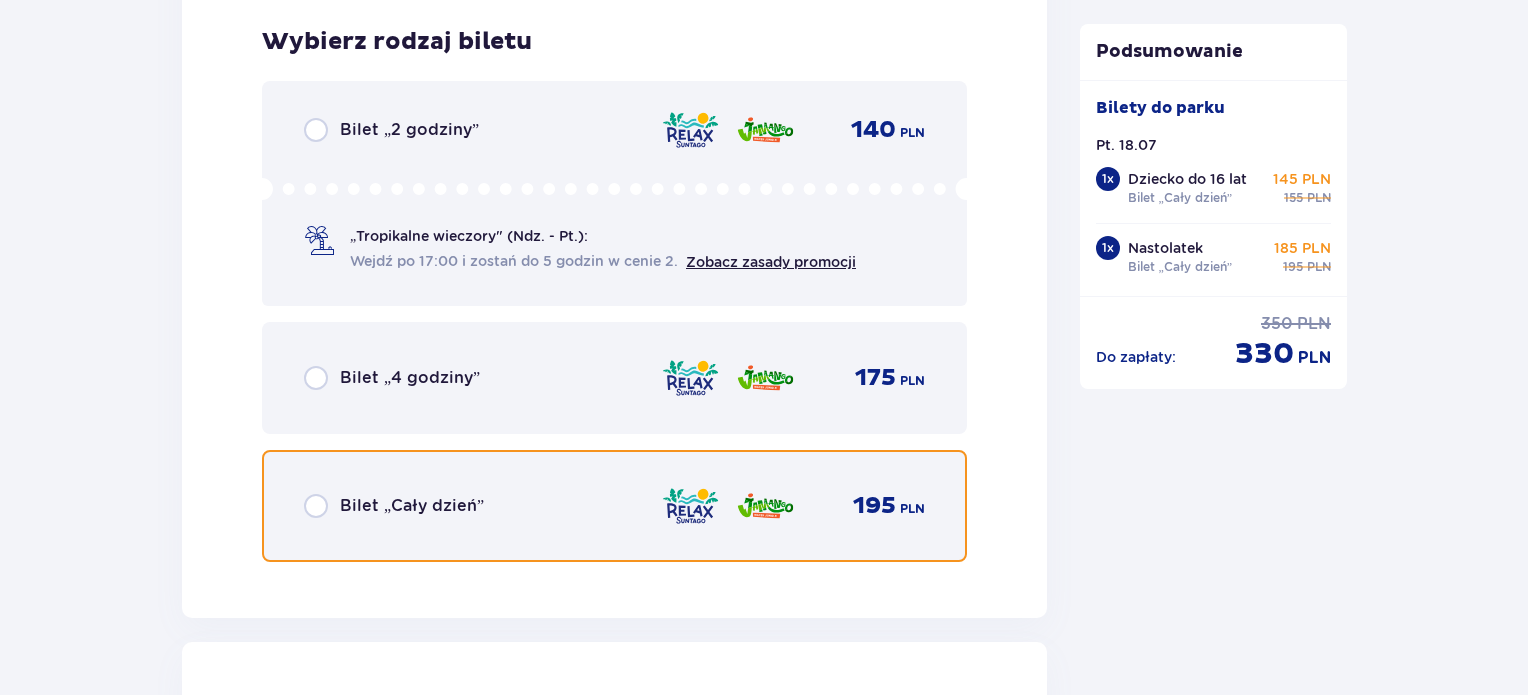 click at bounding box center (316, 506) 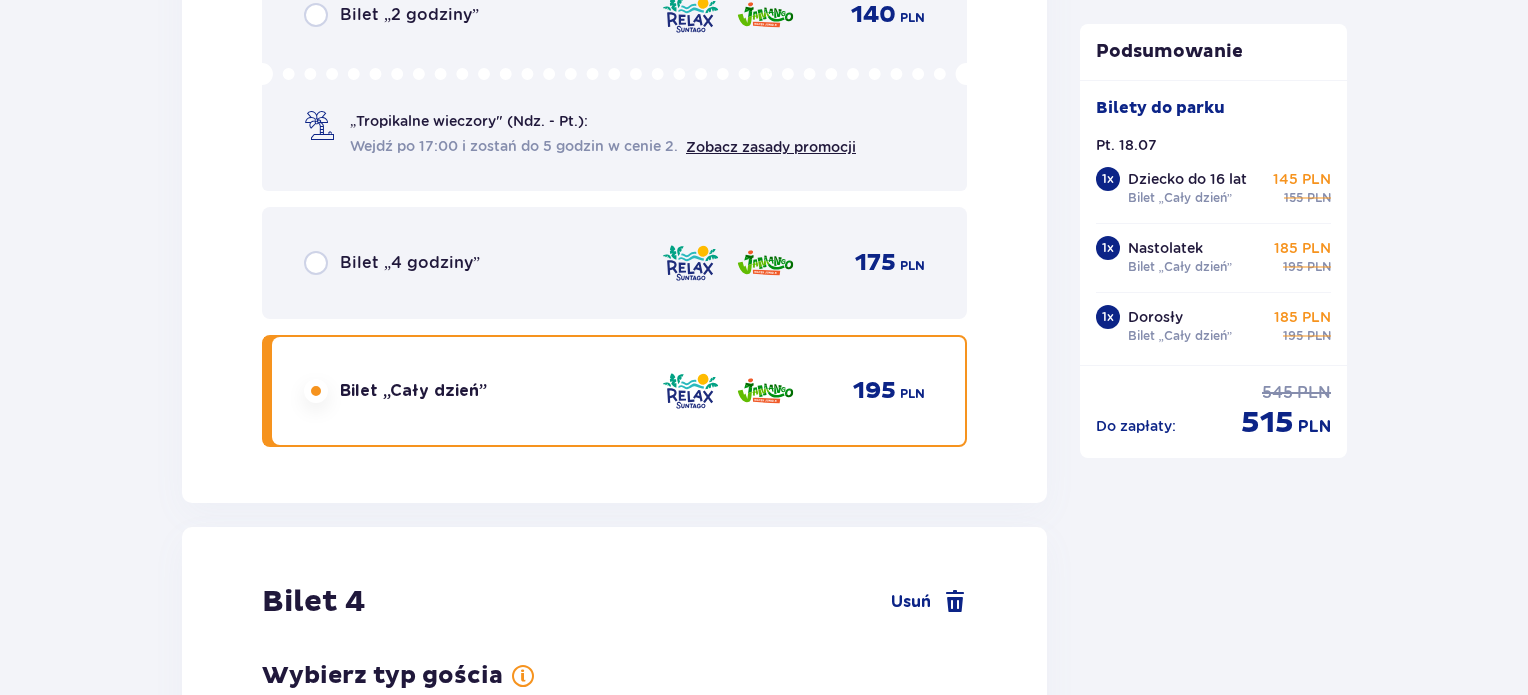 scroll, scrollTop: 5532, scrollLeft: 0, axis: vertical 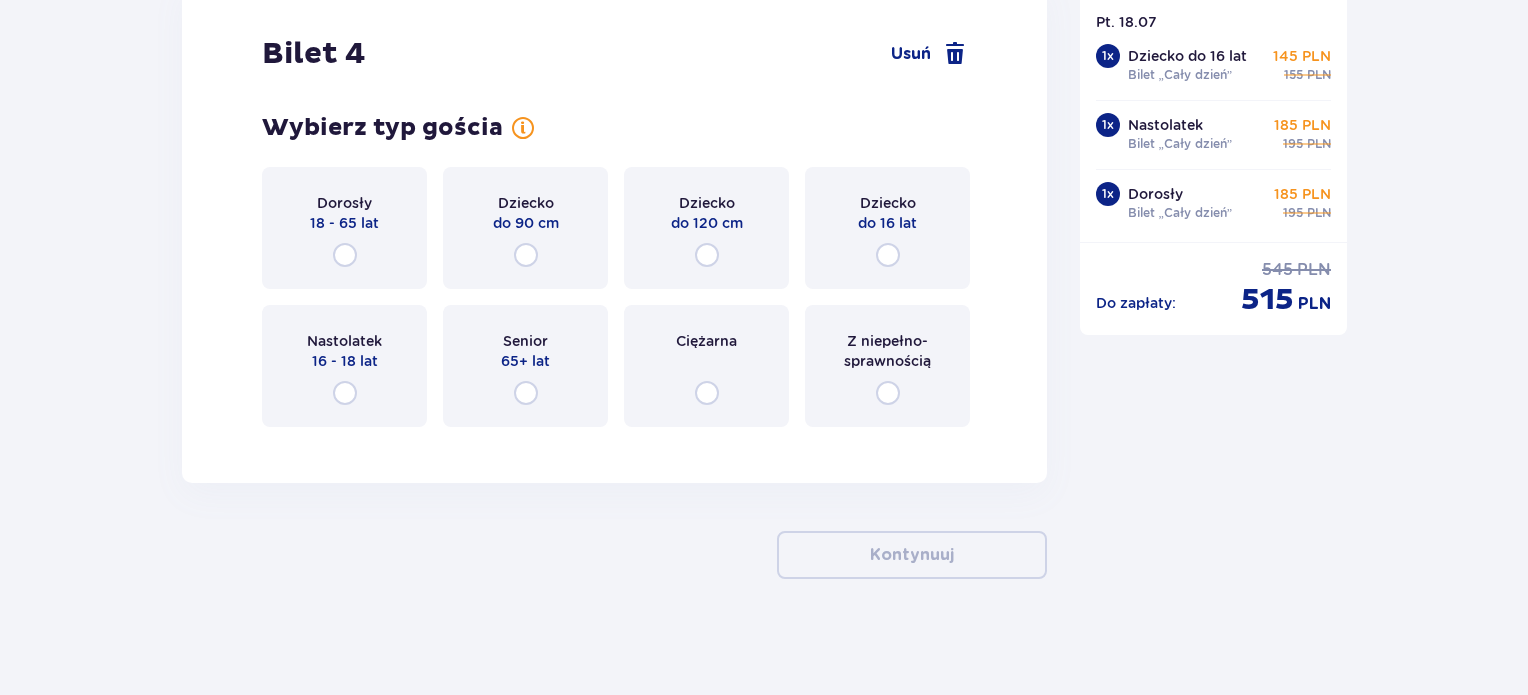 click on "16 - 18 lat" at bounding box center (345, 361) 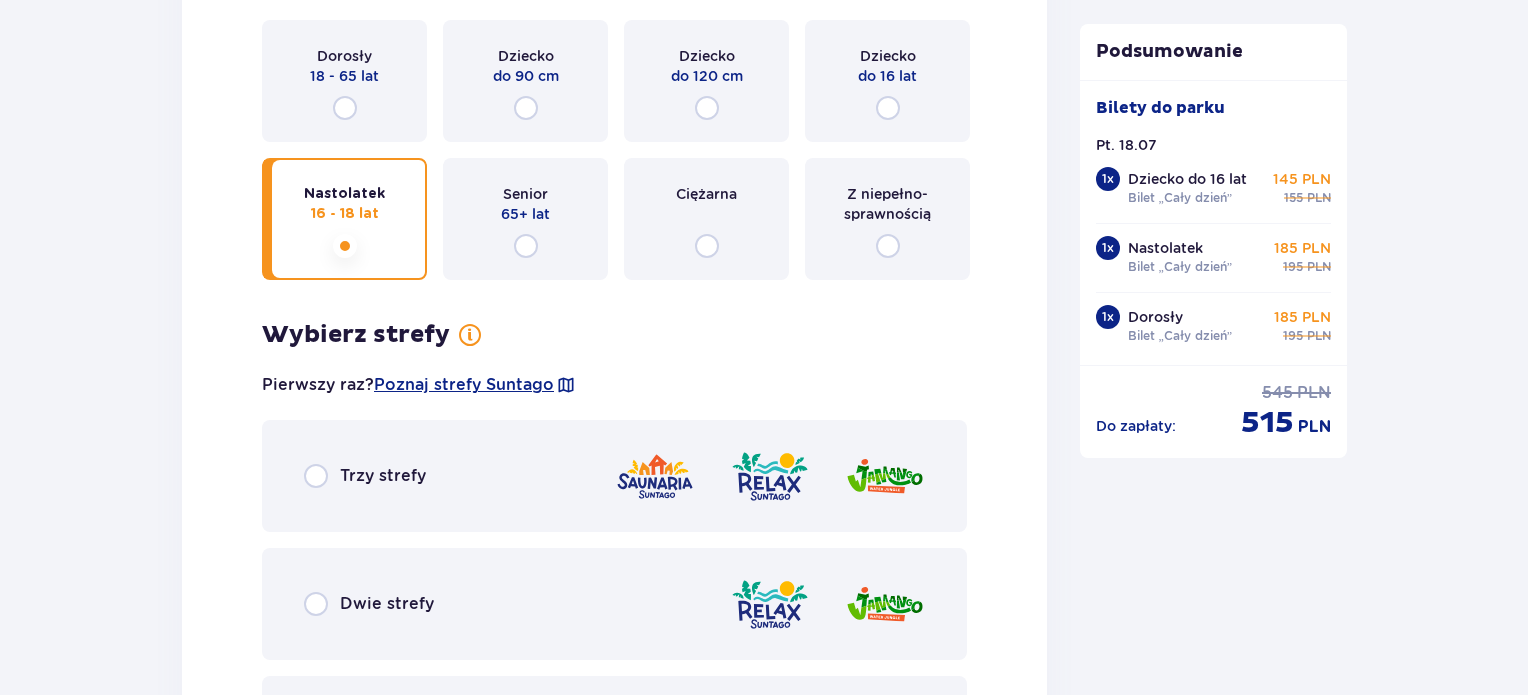 scroll, scrollTop: 5572, scrollLeft: 0, axis: vertical 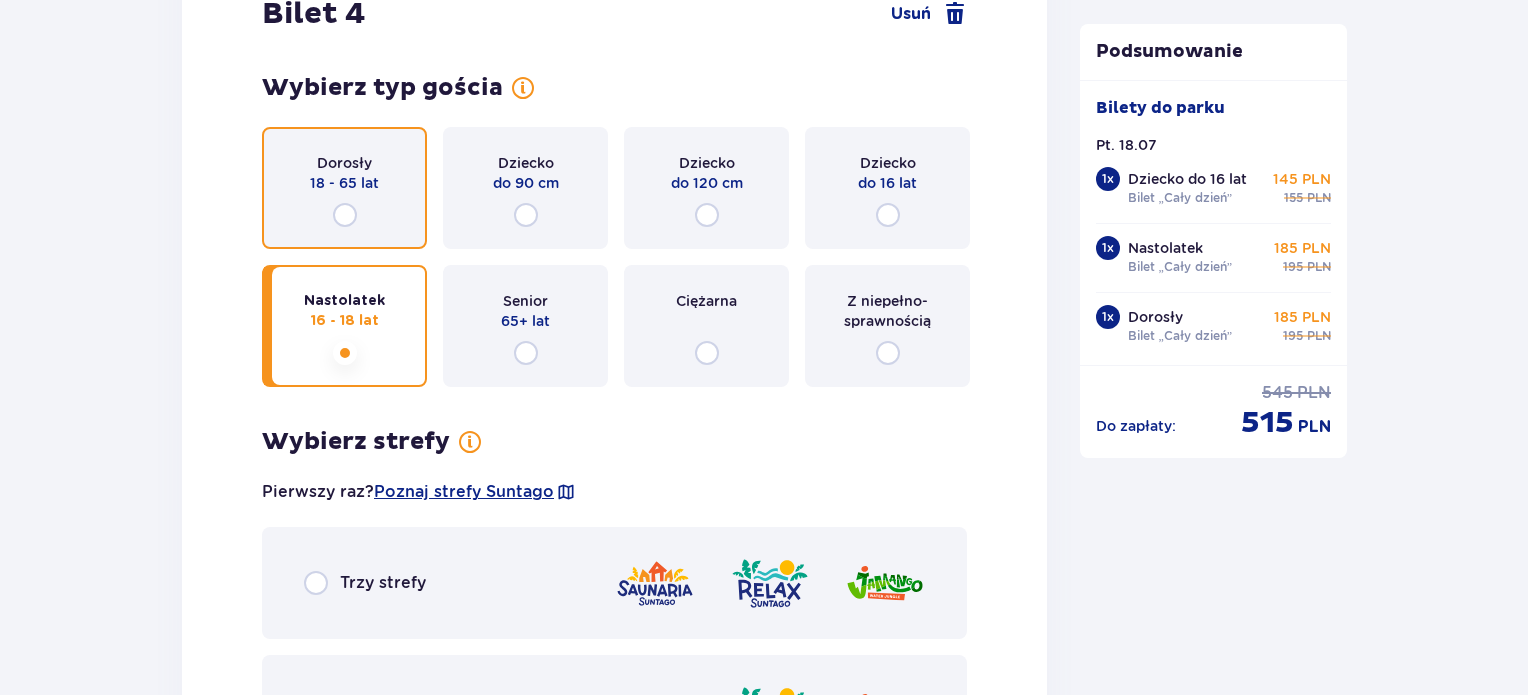 click at bounding box center (345, 215) 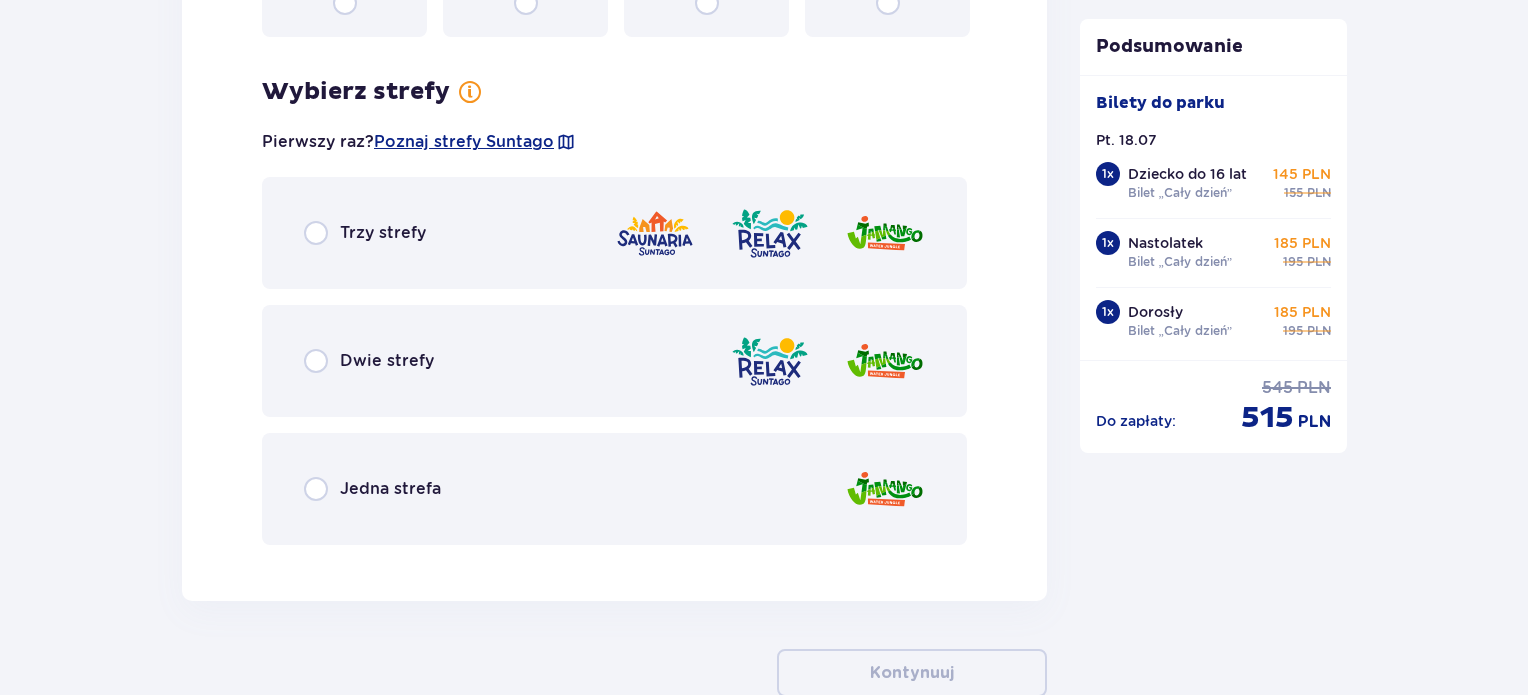 scroll, scrollTop: 5972, scrollLeft: 0, axis: vertical 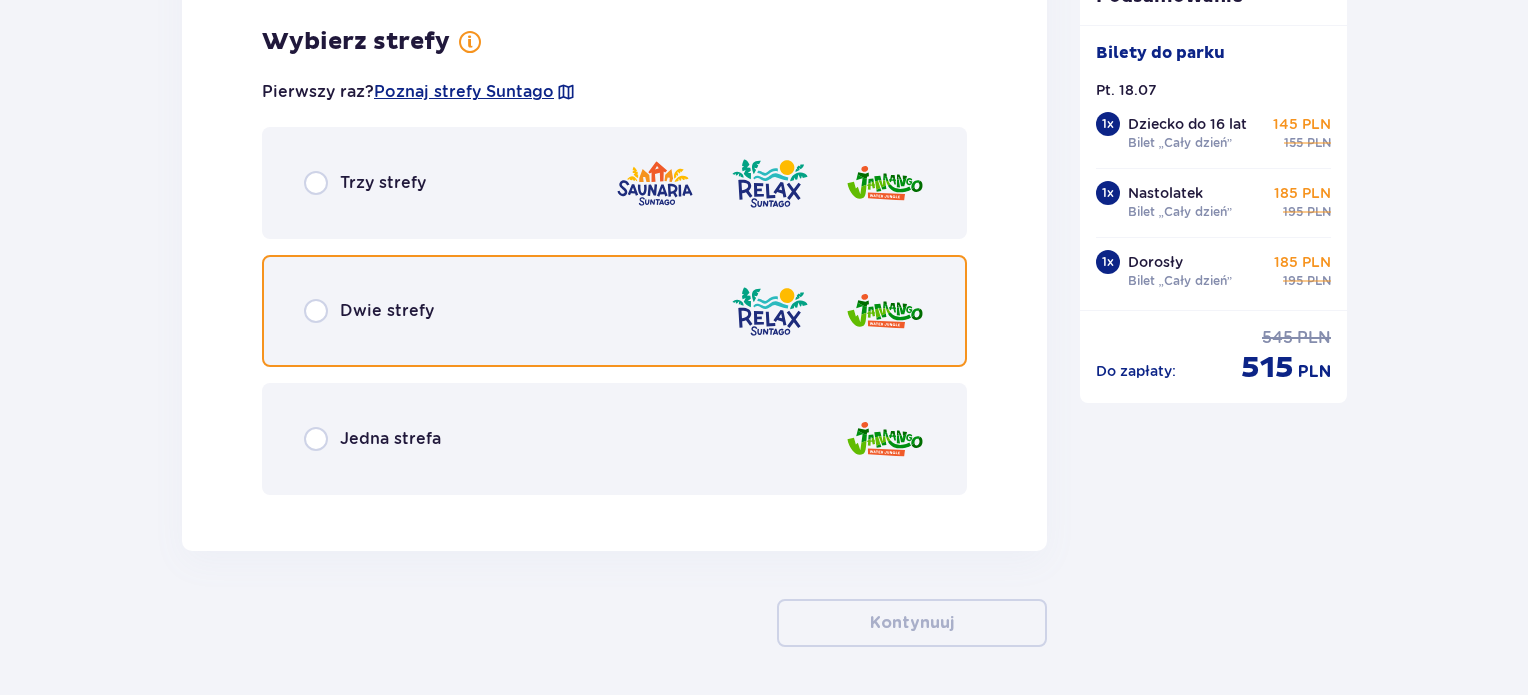 click at bounding box center [316, 311] 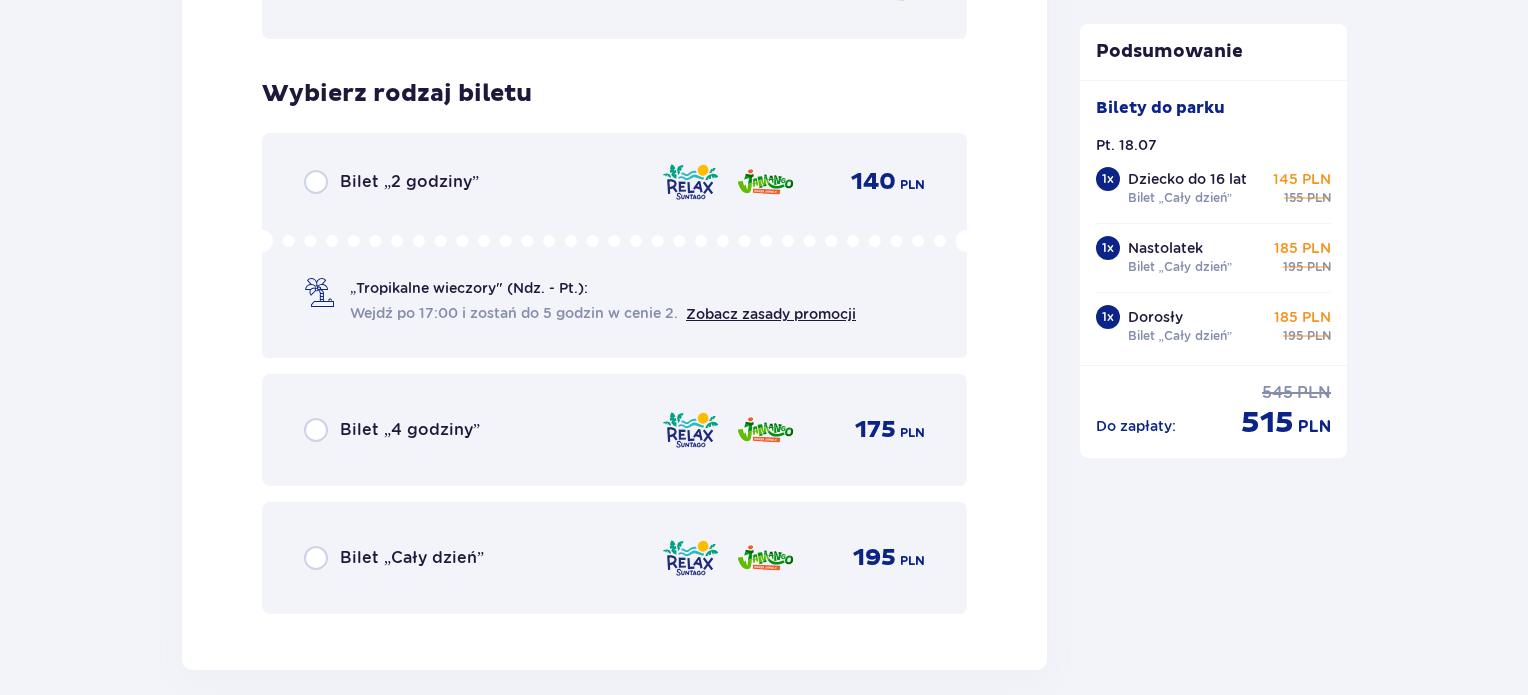 scroll, scrollTop: 6480, scrollLeft: 0, axis: vertical 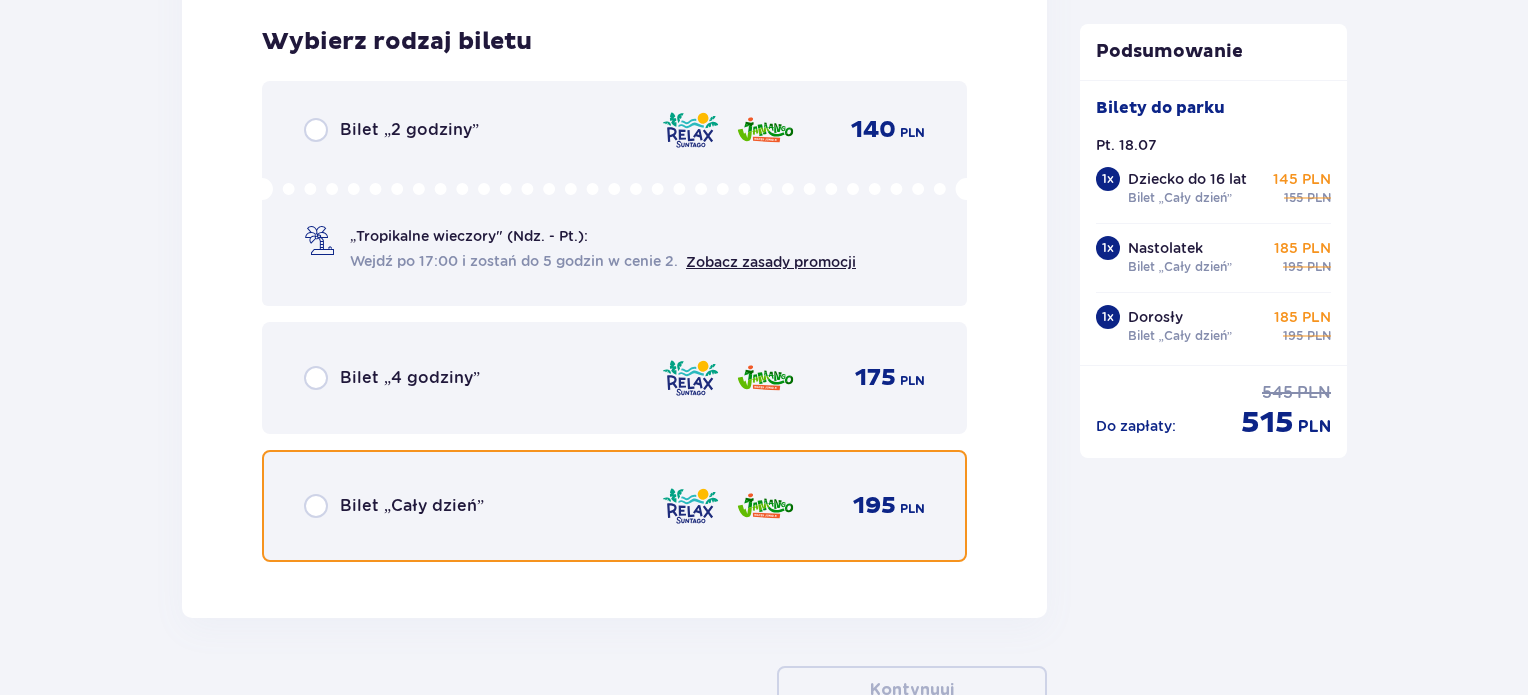 click at bounding box center [316, 506] 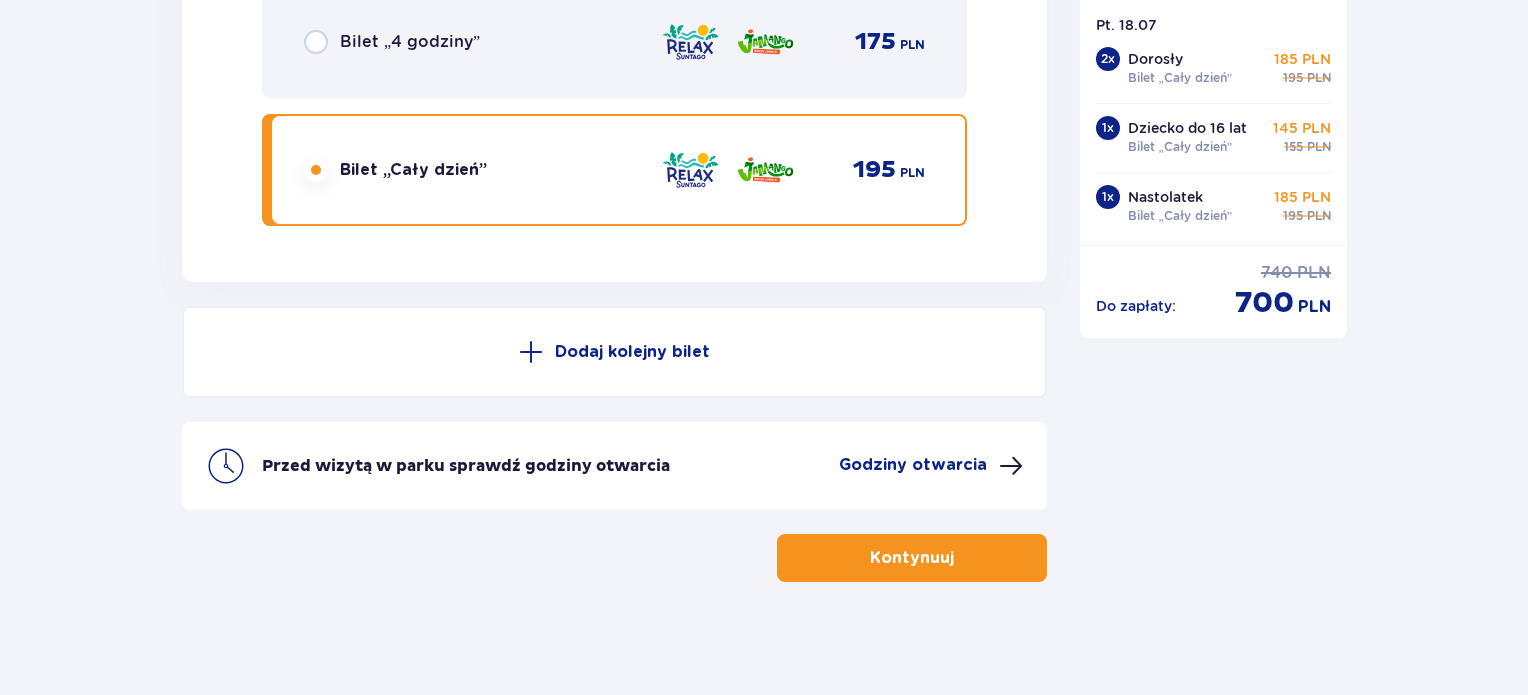 scroll, scrollTop: 6818, scrollLeft: 0, axis: vertical 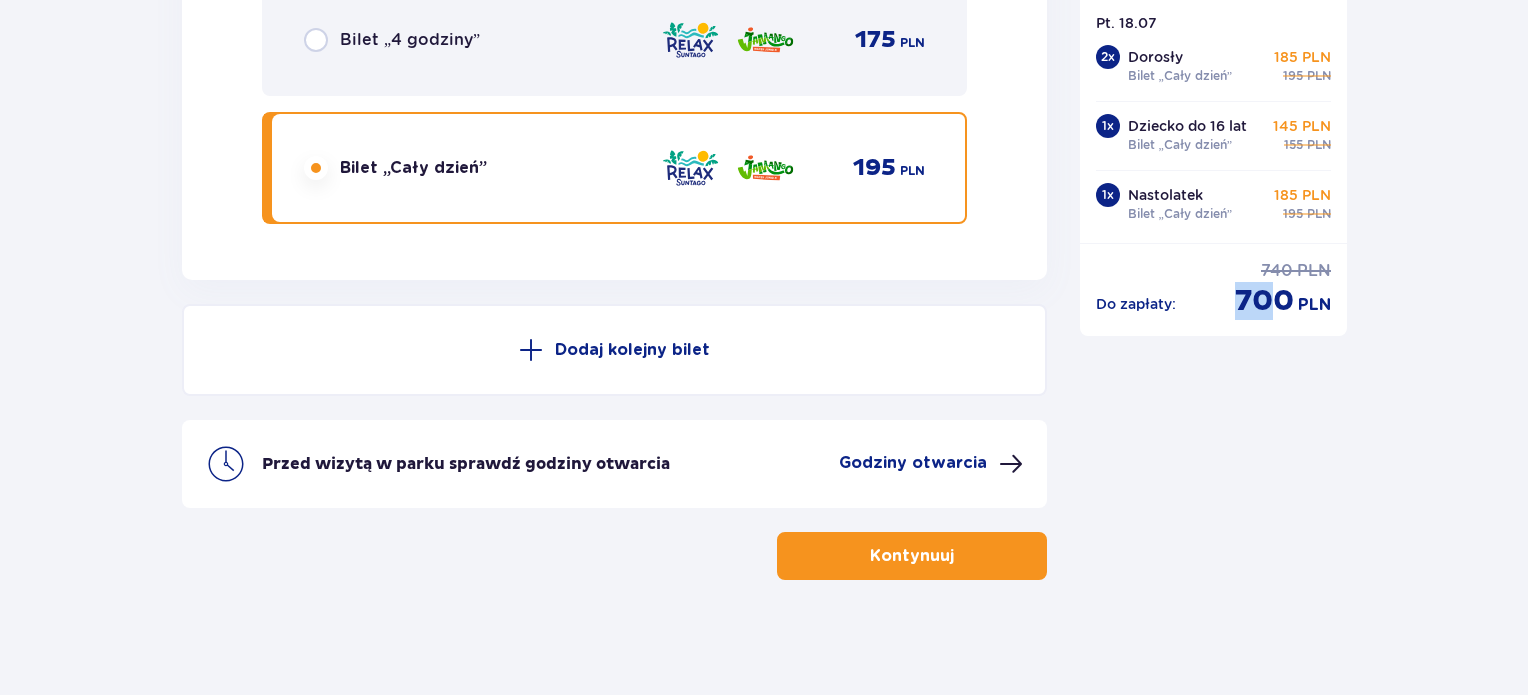 drag, startPoint x: 1232, startPoint y: 291, endPoint x: 1272, endPoint y: 287, distance: 40.1995 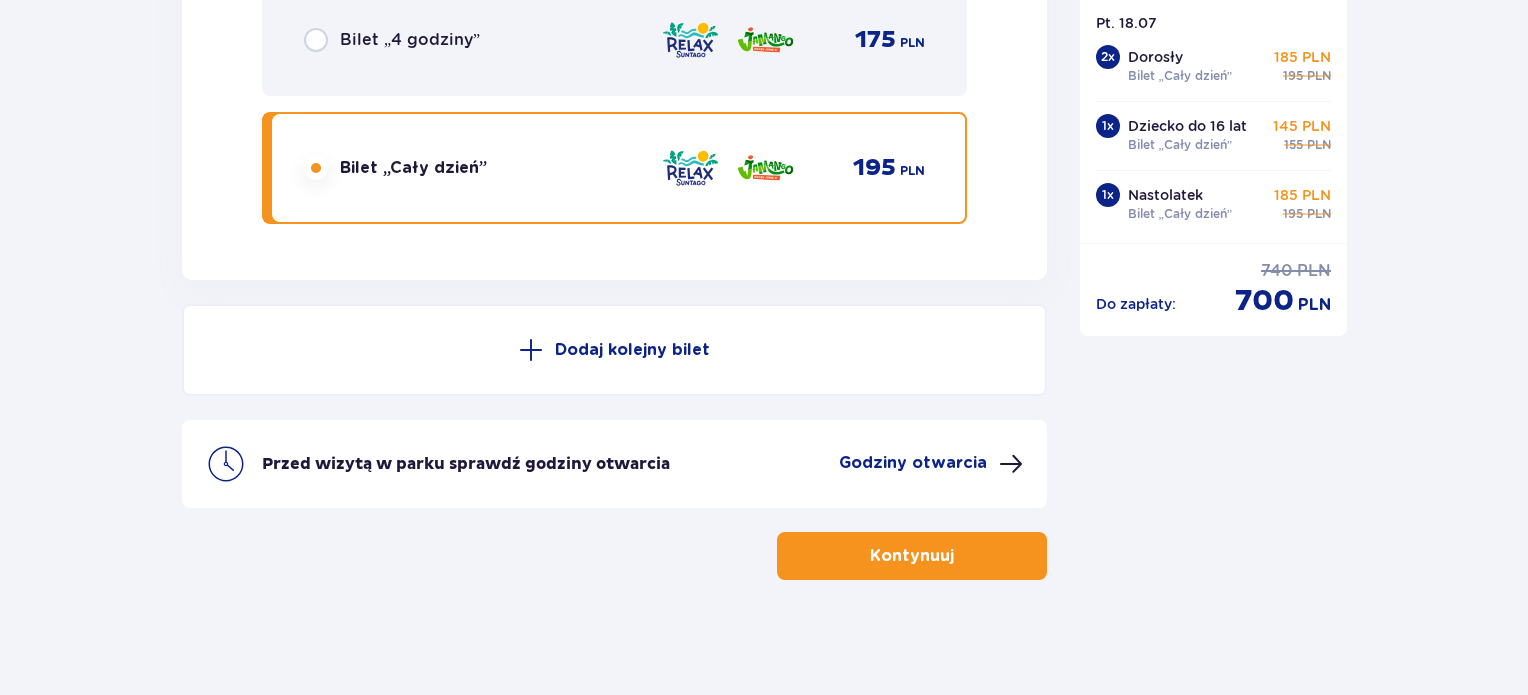 click on "Podsumowanie Bilety do parku Pt. 18.07   2 x Dorosły Bilet „Cały dzień” 185 PLN 195 PLN 1 x Dziecko do 16 lat Bilet „Cały dzień” 145 PLN 155 PLN 1 x Nastolatek Bilet „Cały dzień” 185 PLN 195 PLN Do zapłaty : 740 PLN 700 PLN" at bounding box center [1214, -3013] 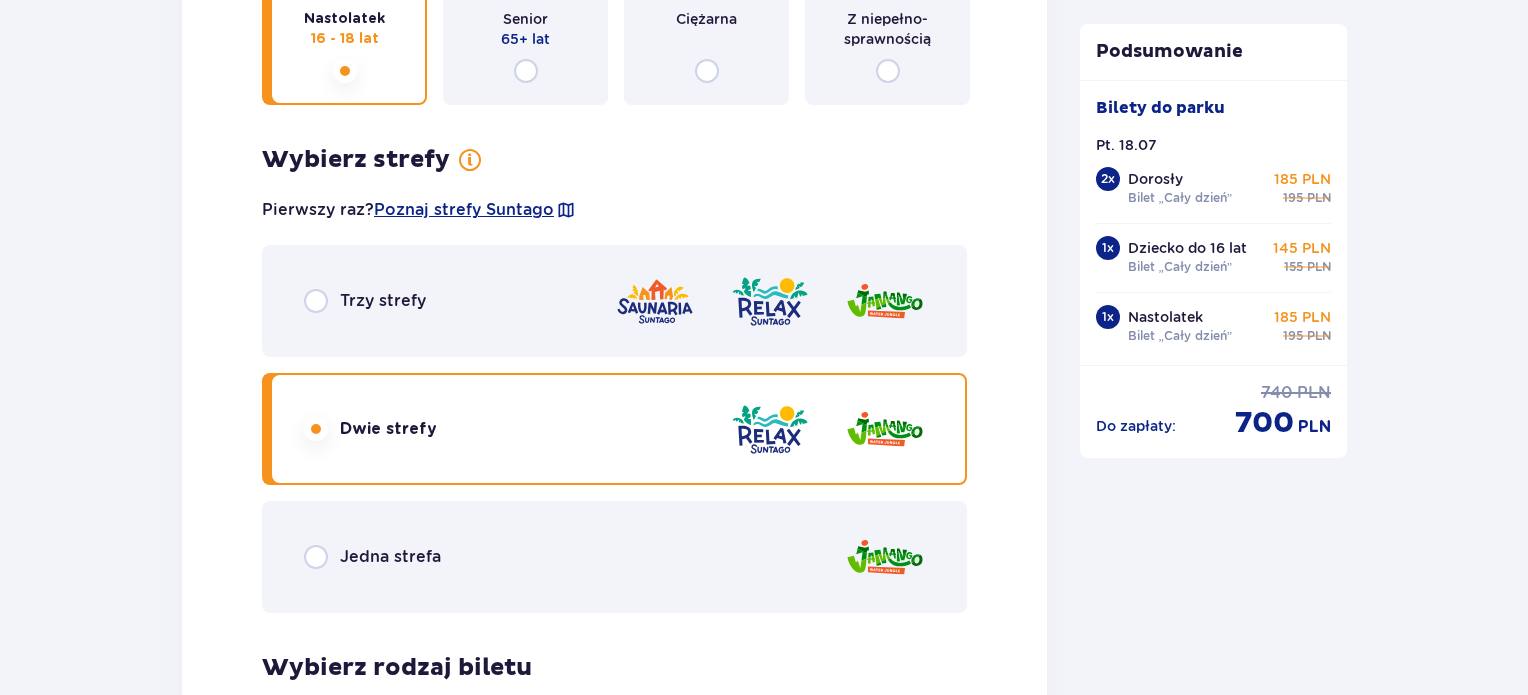 scroll, scrollTop: 2718, scrollLeft: 0, axis: vertical 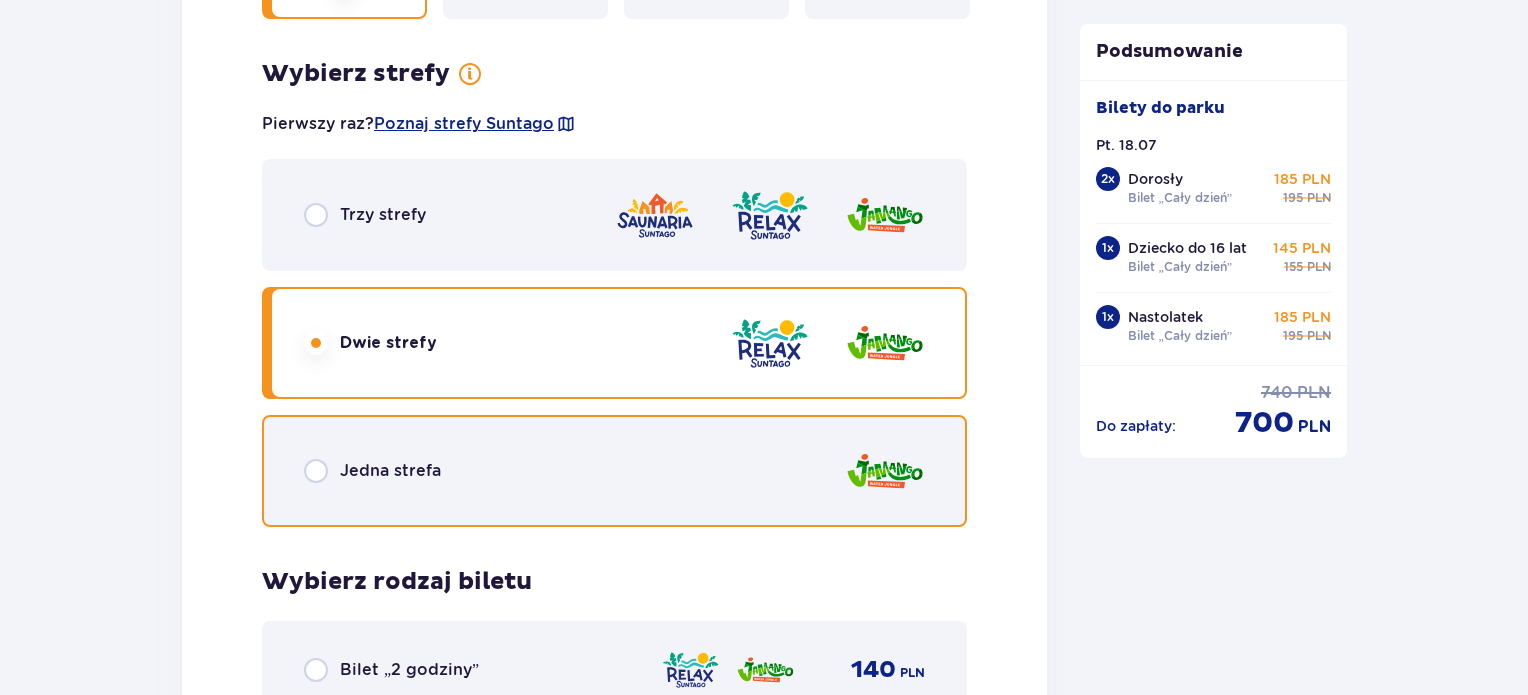 click at bounding box center (316, 471) 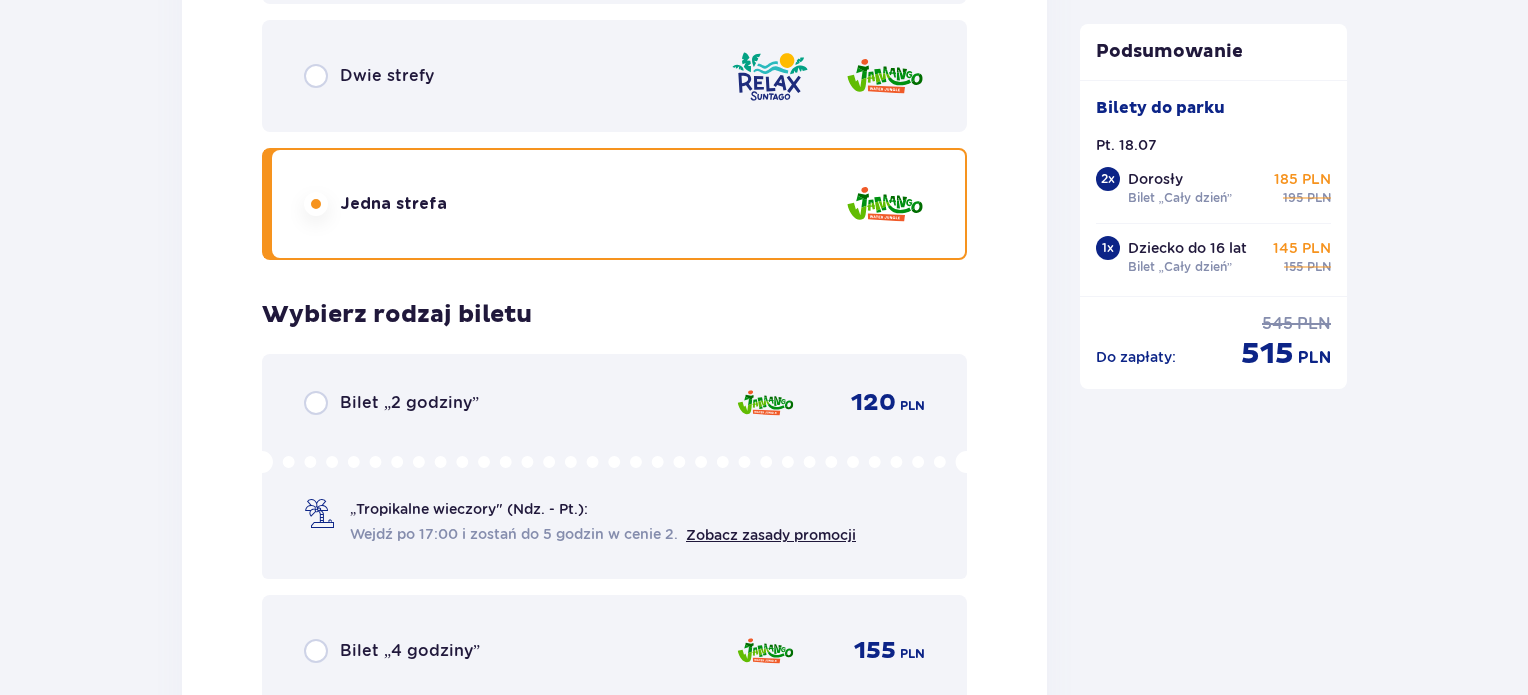scroll, scrollTop: 3159, scrollLeft: 0, axis: vertical 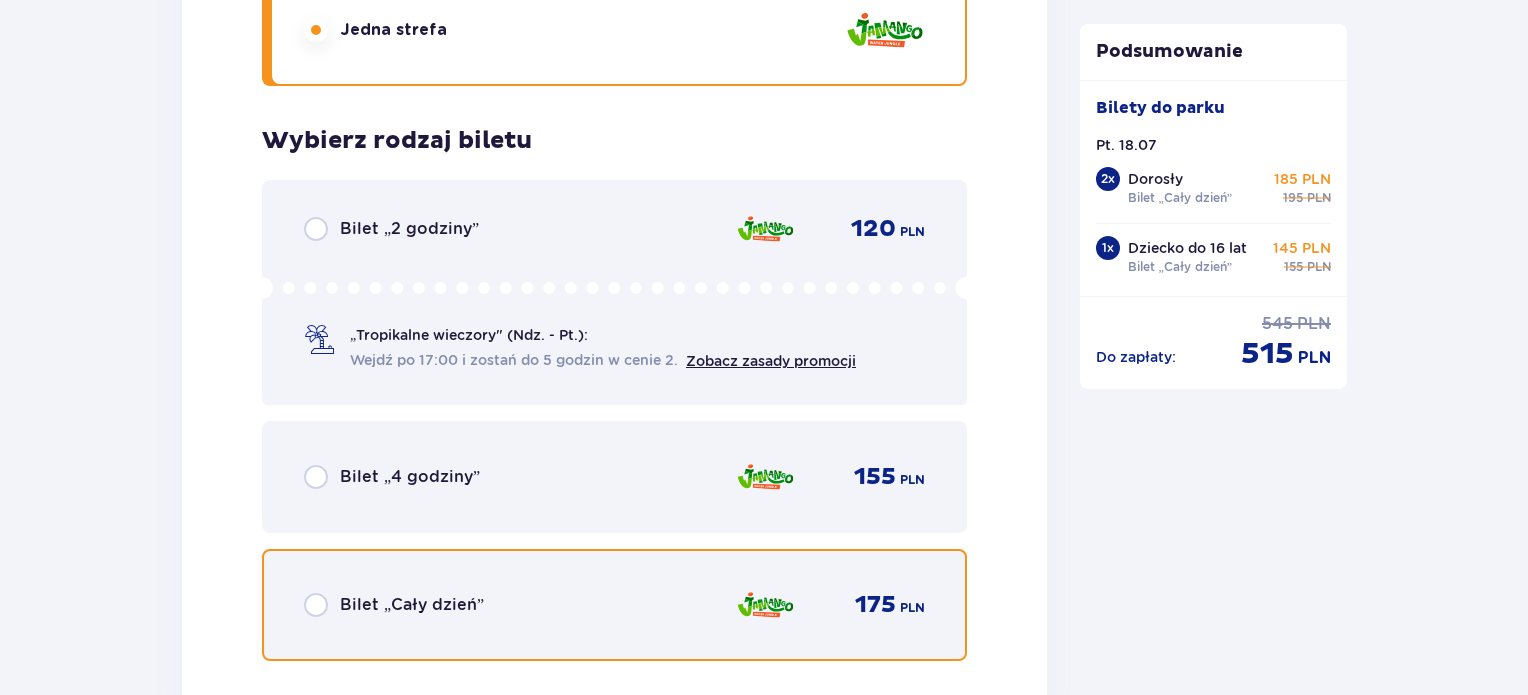 click at bounding box center (316, 605) 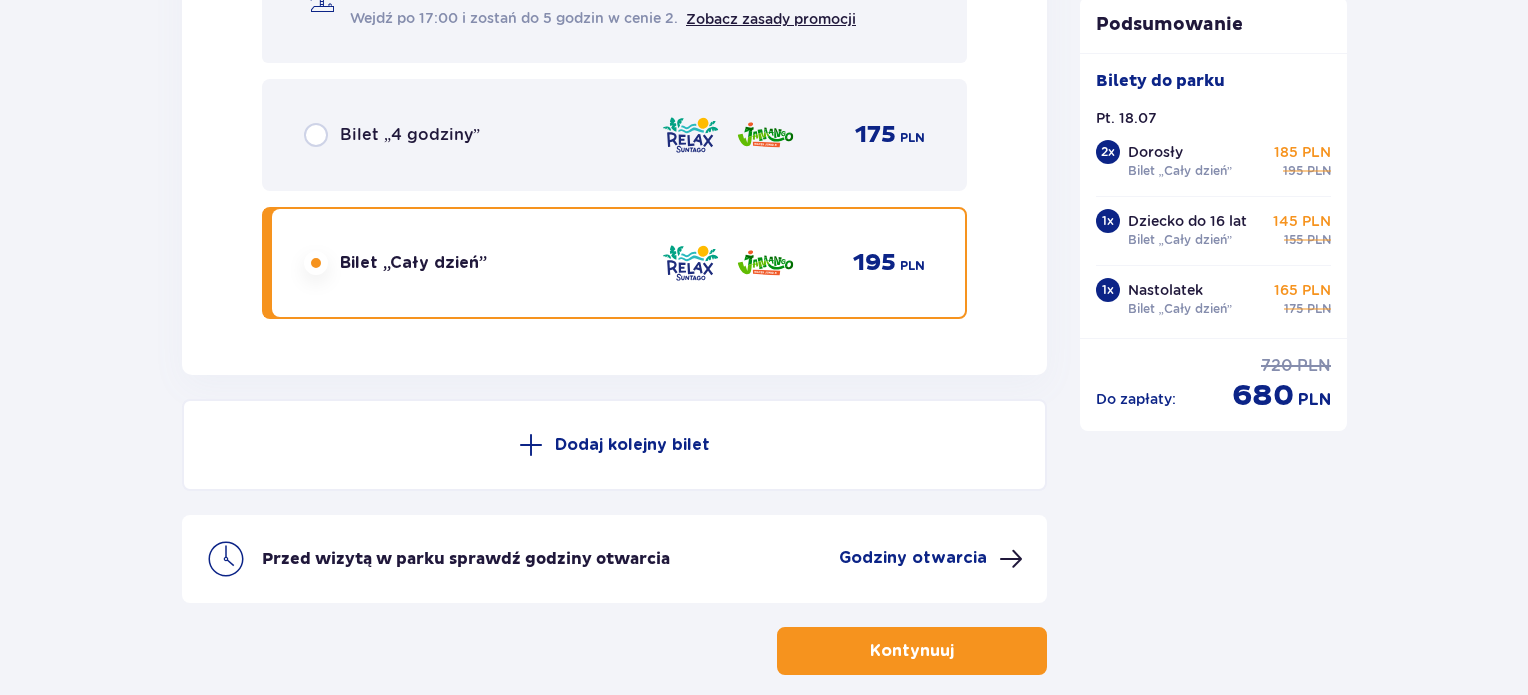 scroll, scrollTop: 6818, scrollLeft: 0, axis: vertical 